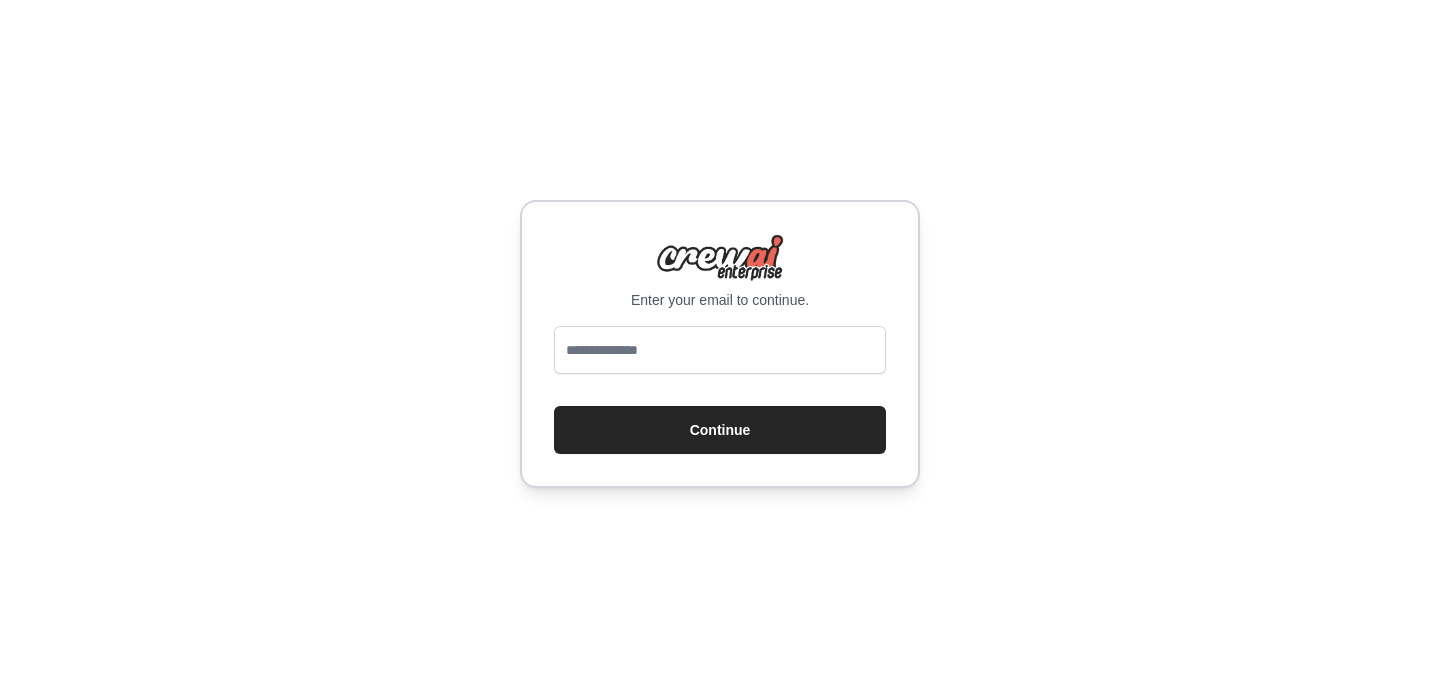 scroll, scrollTop: 0, scrollLeft: 0, axis: both 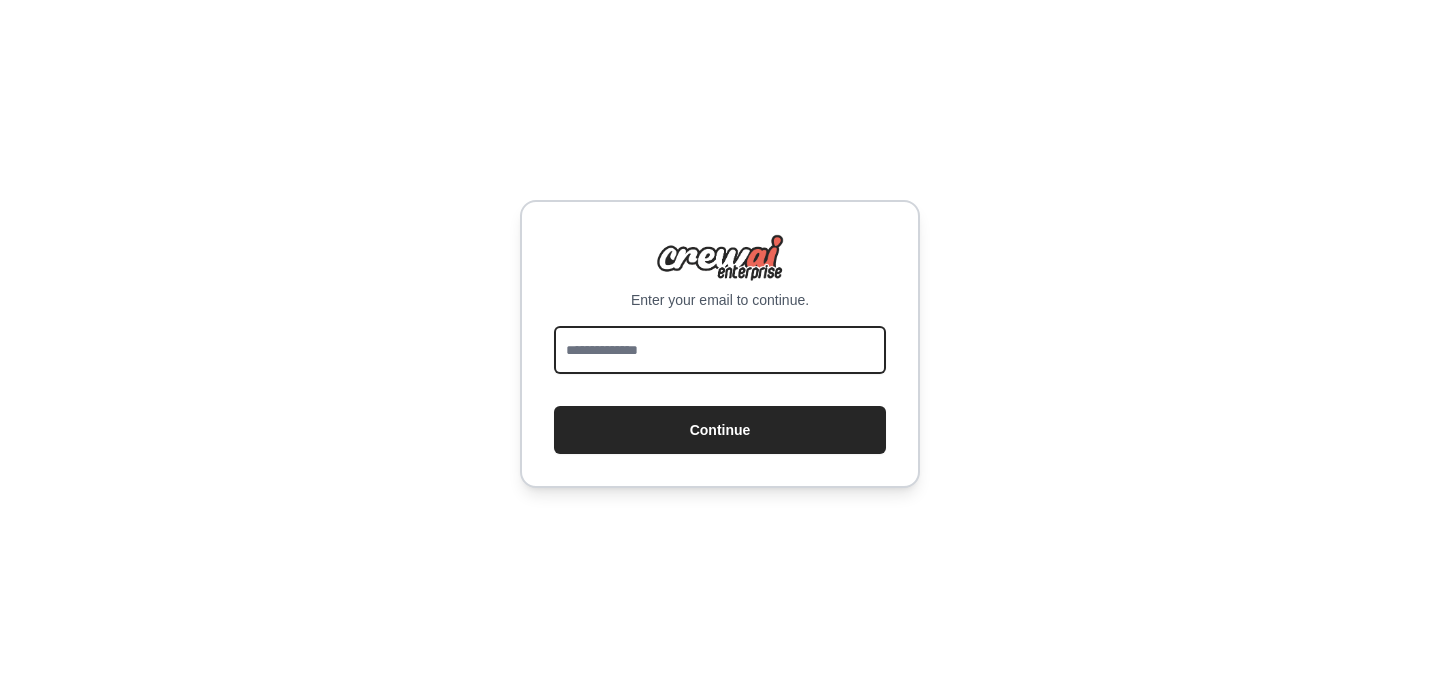 click at bounding box center (720, 350) 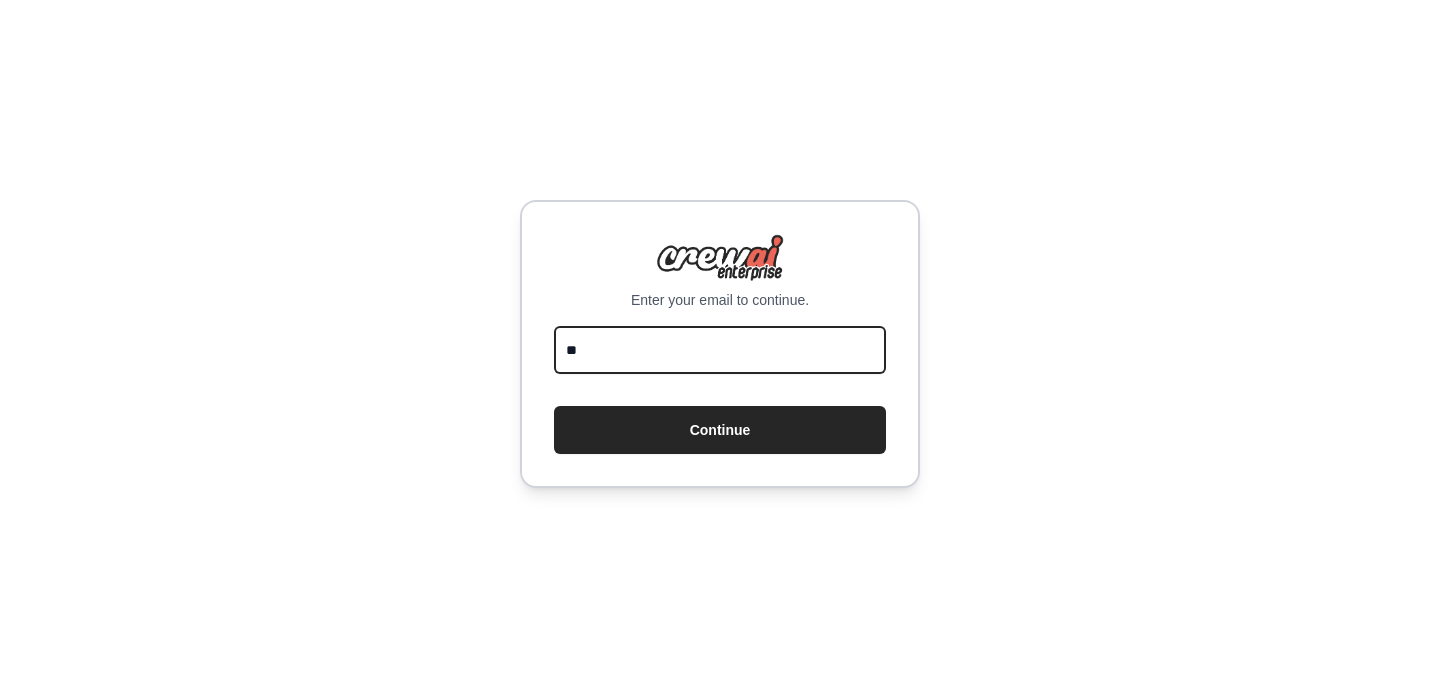 type on "*" 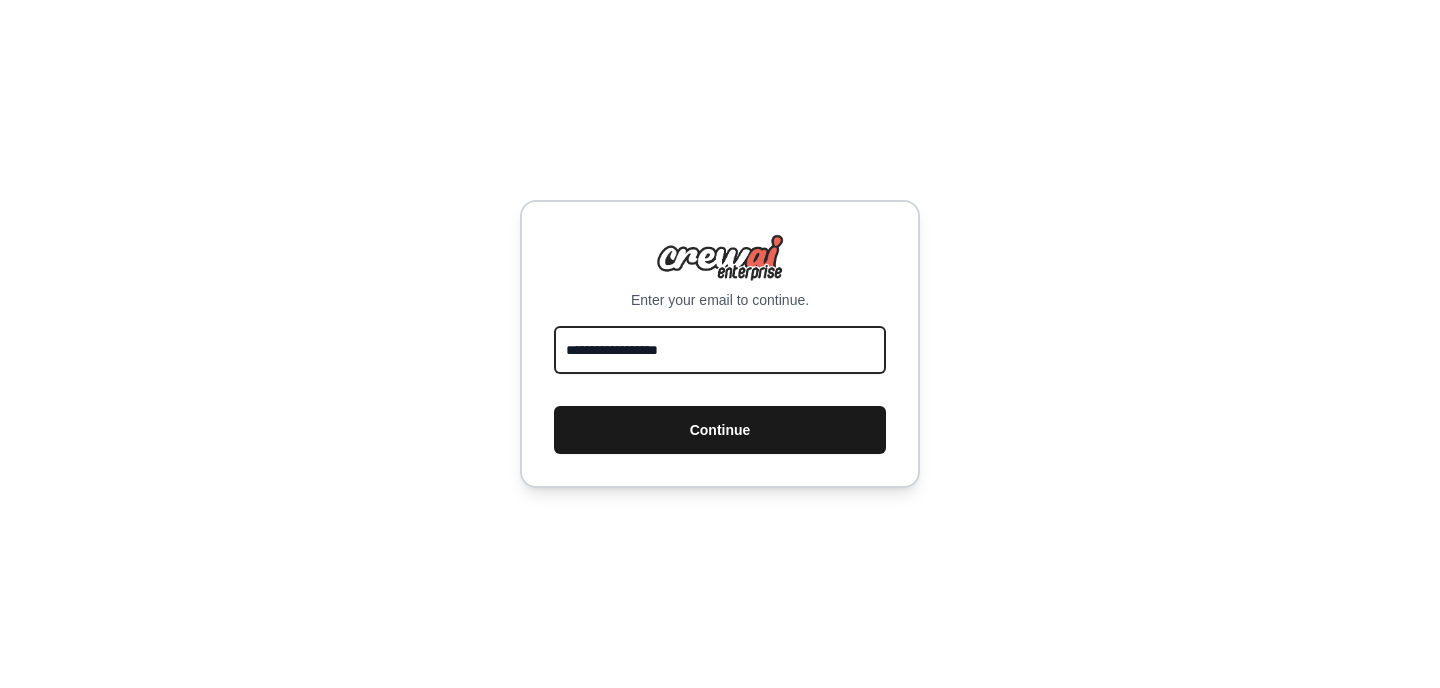 type on "**********" 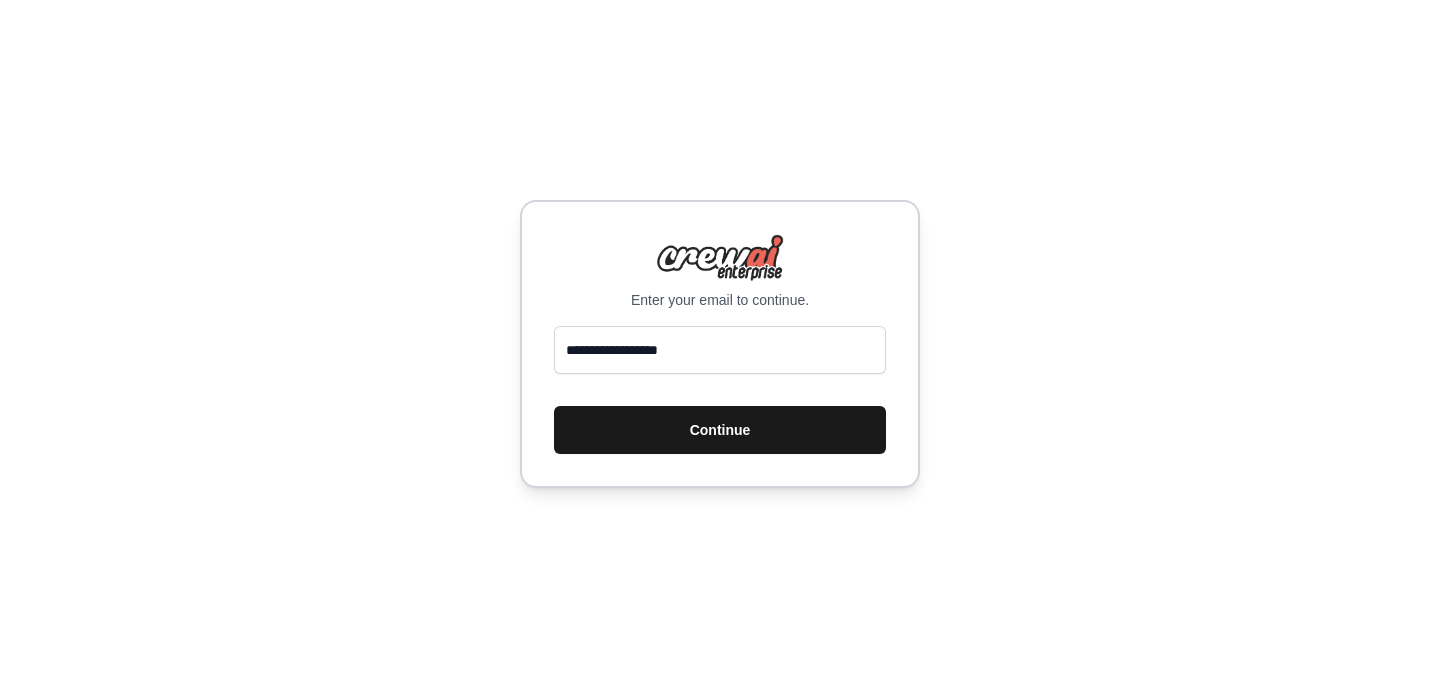 click on "Continue" at bounding box center [720, 430] 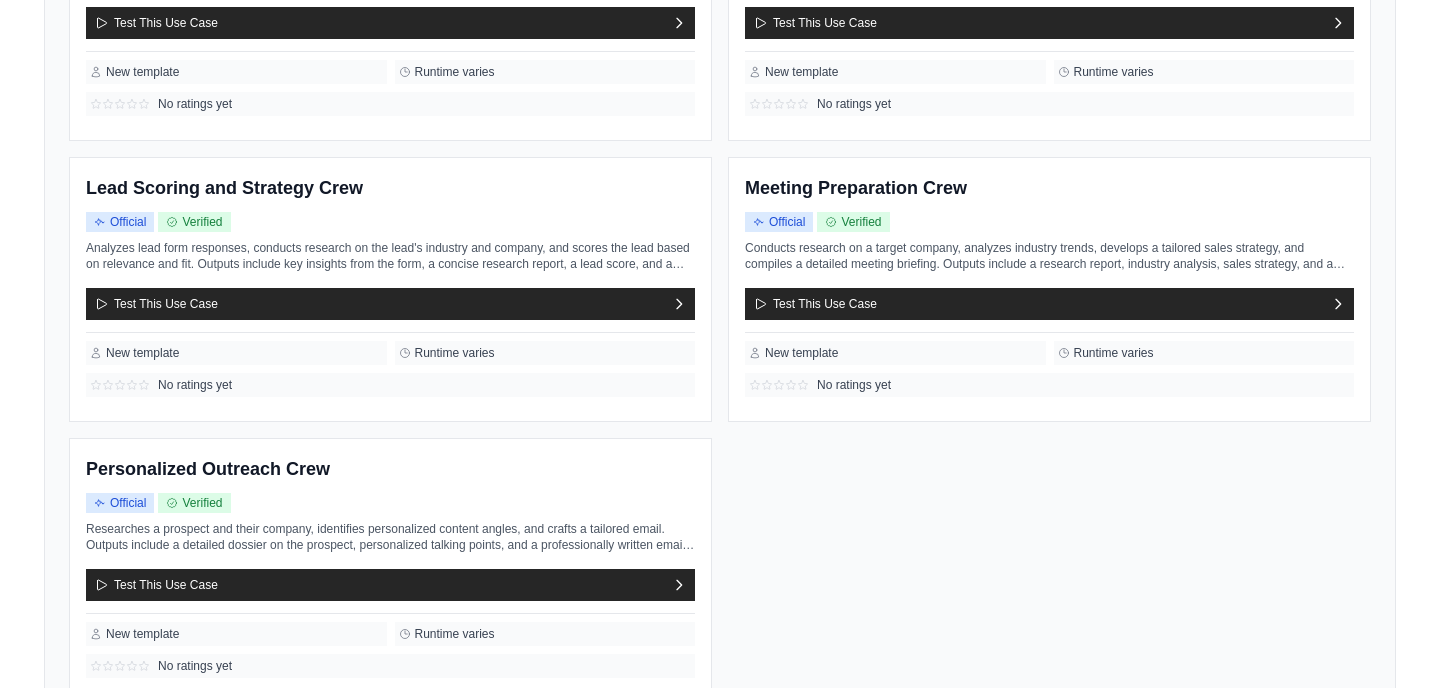 scroll, scrollTop: 481, scrollLeft: 0, axis: vertical 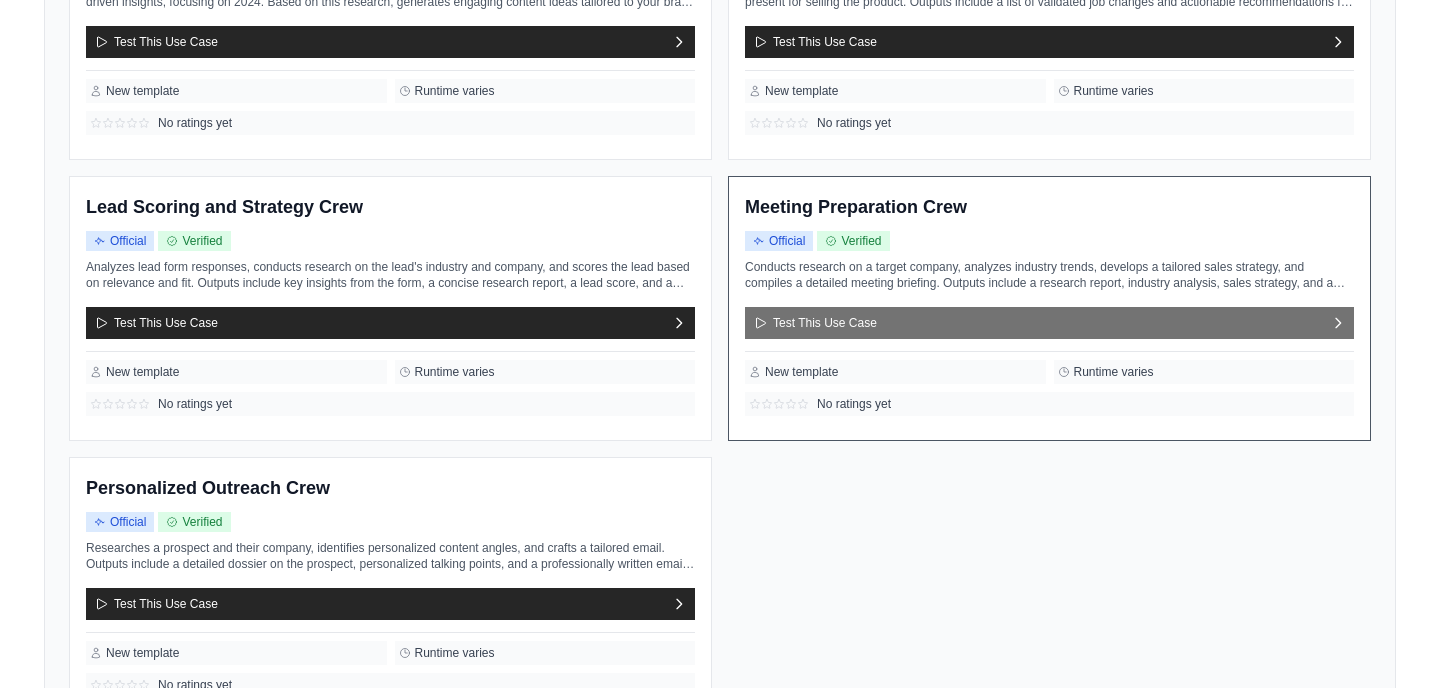 click on "Test This Use Case" at bounding box center [815, 323] 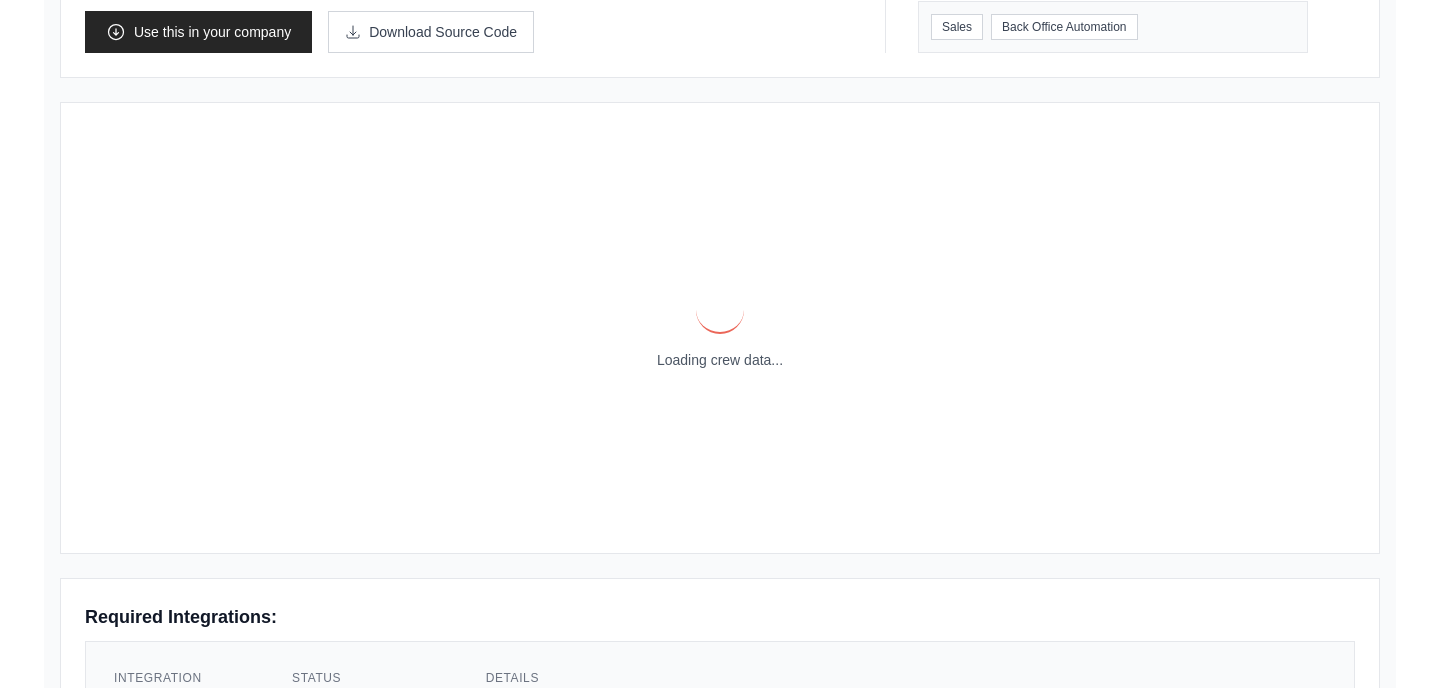 scroll, scrollTop: 0, scrollLeft: 0, axis: both 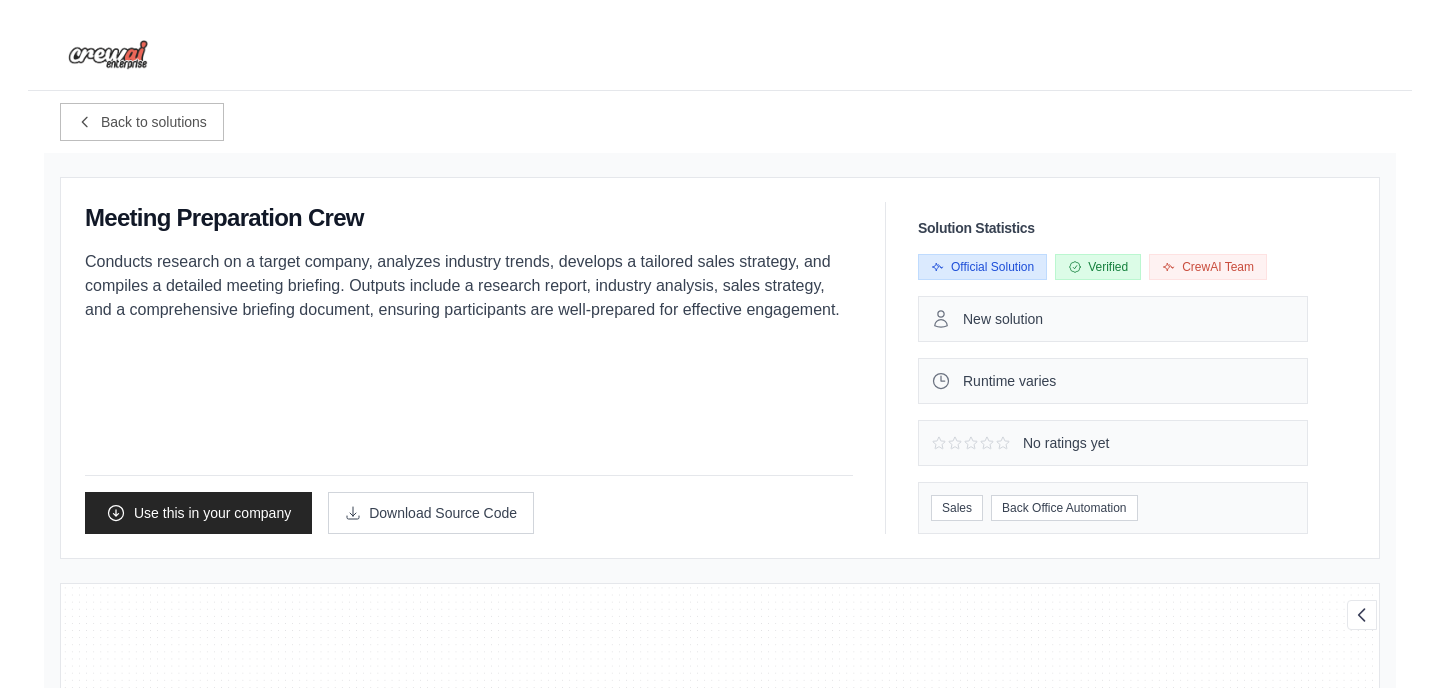 click on "Conducts research on a target company, analyzes industry trends, develops a tailored sales strategy, and compiles a detailed meeting briefing. Outputs include a research report, industry analysis, sales strategy, and a comprehensive briefing document, ensuring participants are well-prepared for effective engagement." at bounding box center [469, 286] 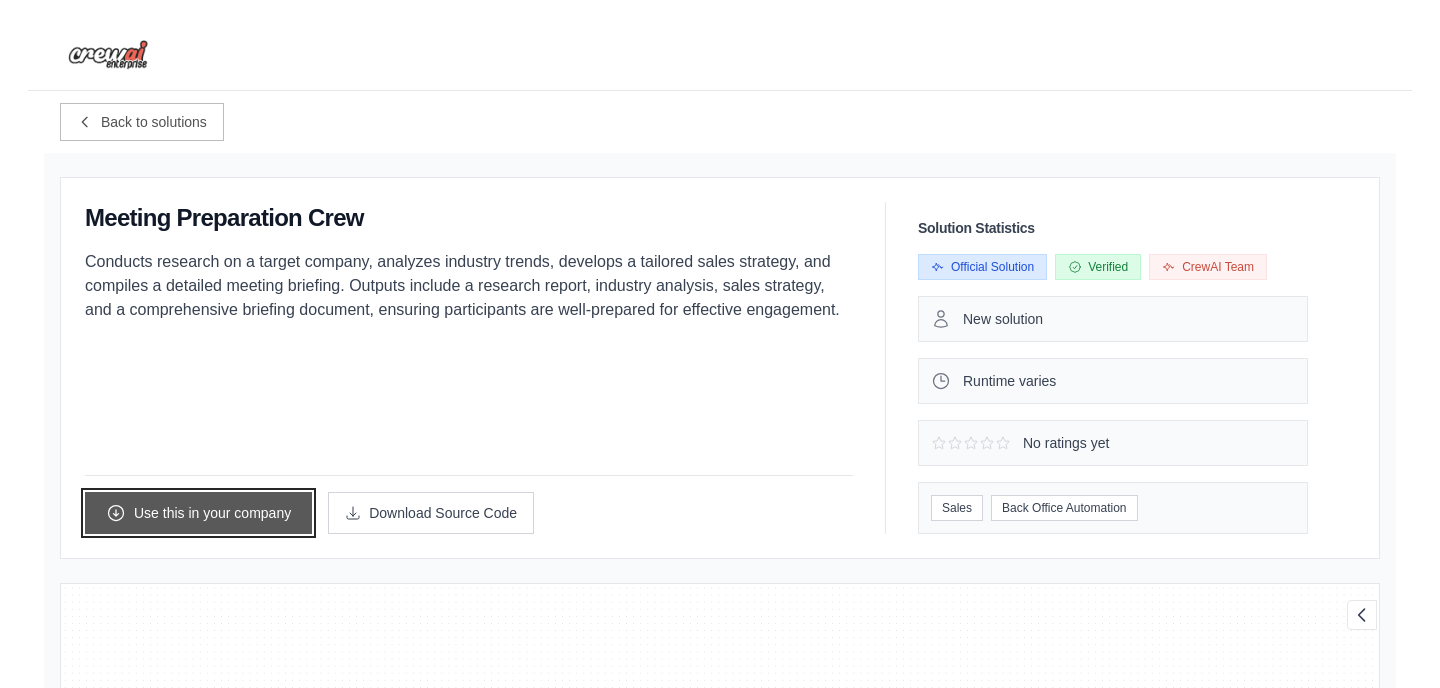 click on "Use this in your company" at bounding box center (198, 513) 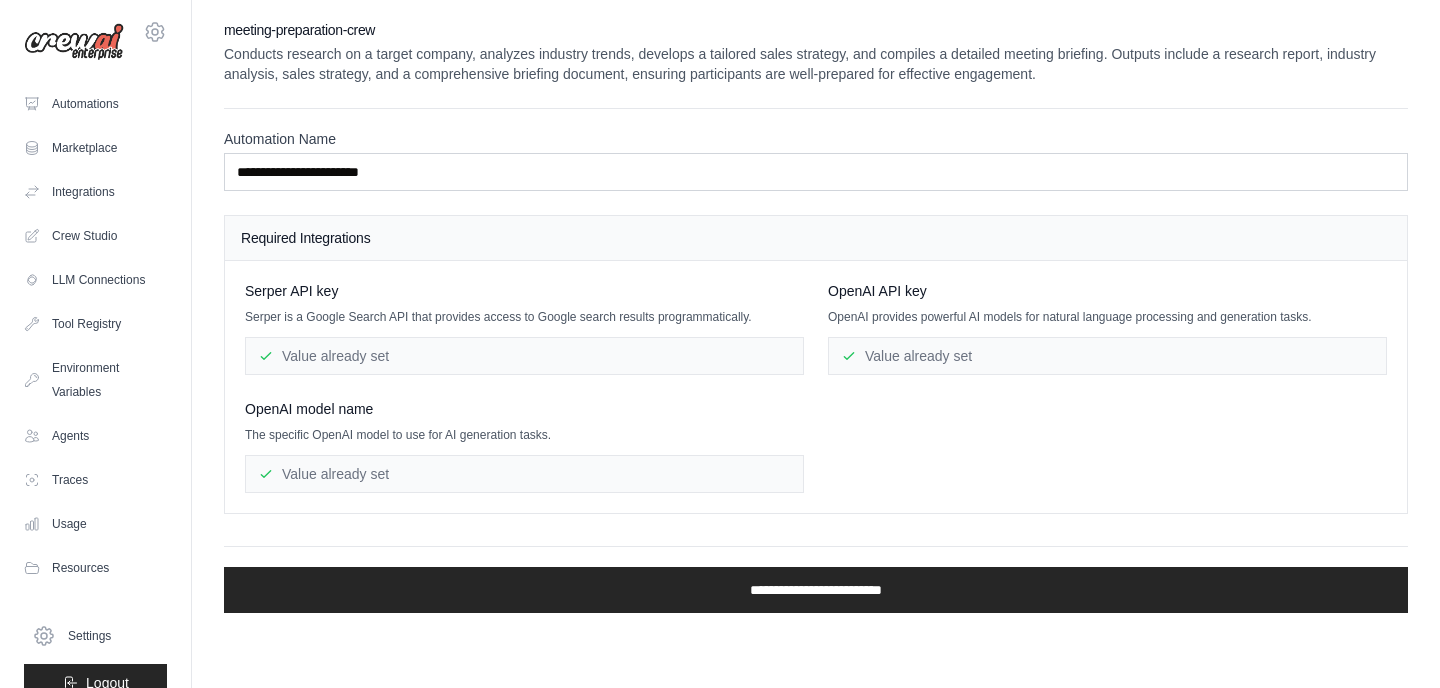 click on "Value already set" at bounding box center (1107, 356) 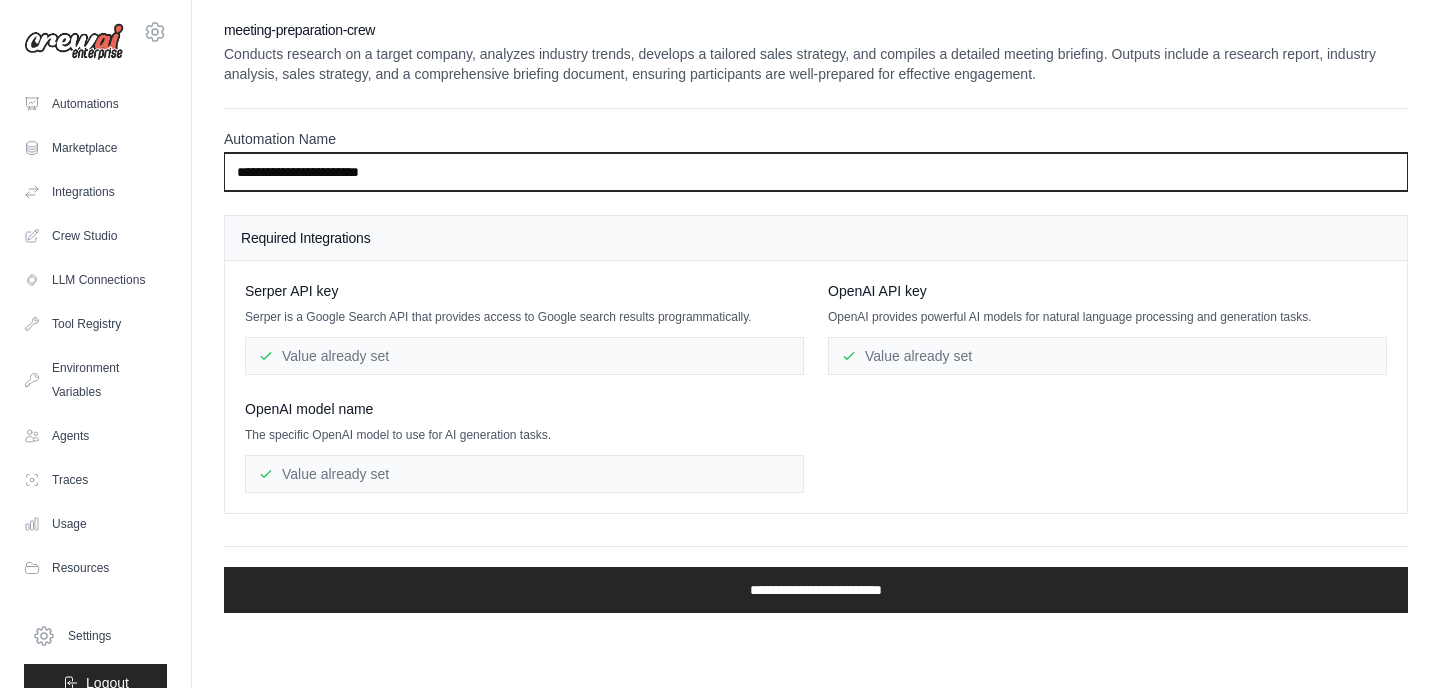 click on "**********" at bounding box center (816, 172) 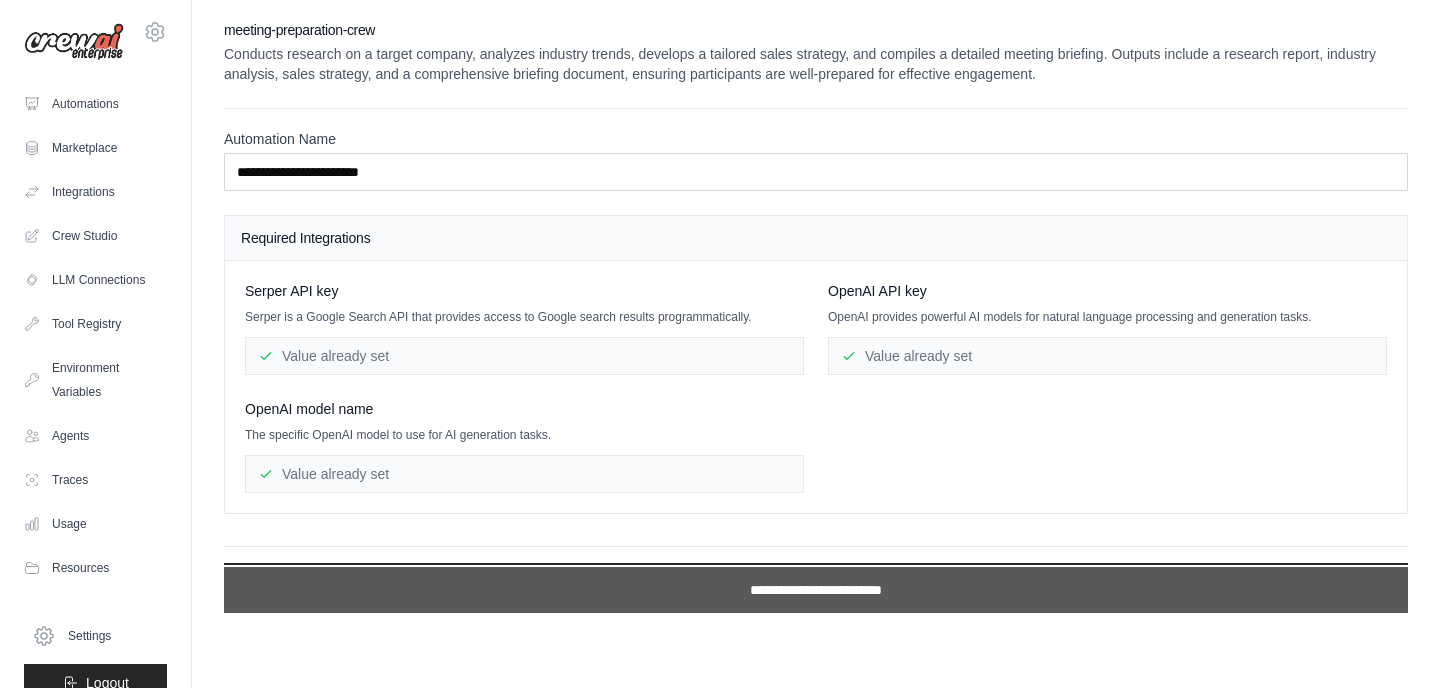 click on "**********" at bounding box center (816, 590) 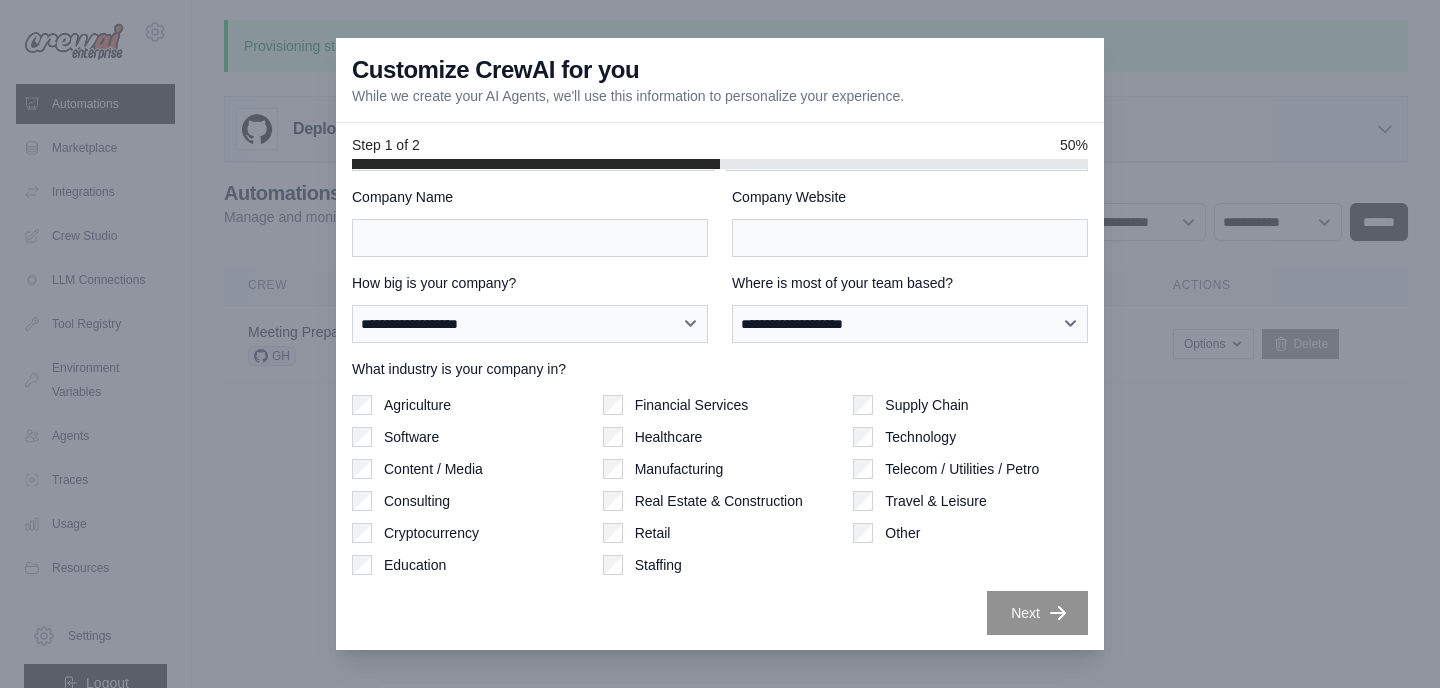 scroll, scrollTop: 0, scrollLeft: 0, axis: both 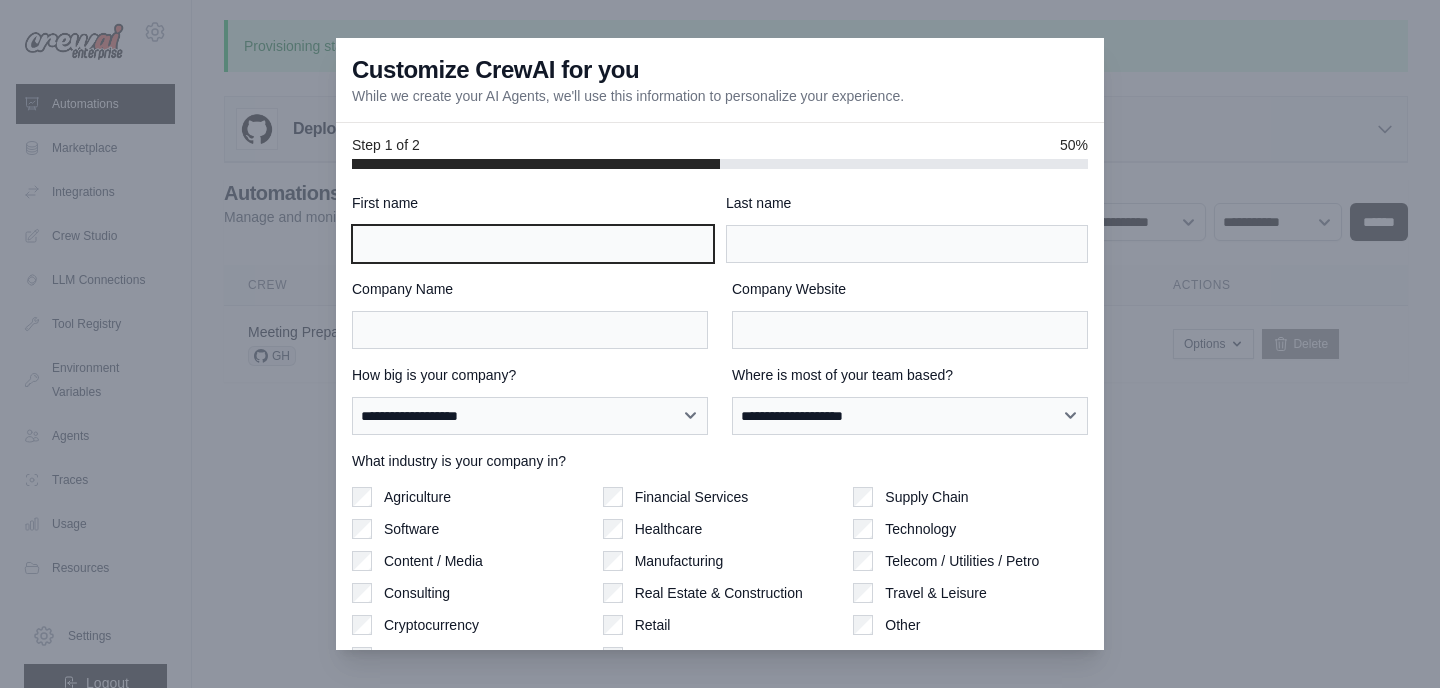 click on "First name" at bounding box center [533, 244] 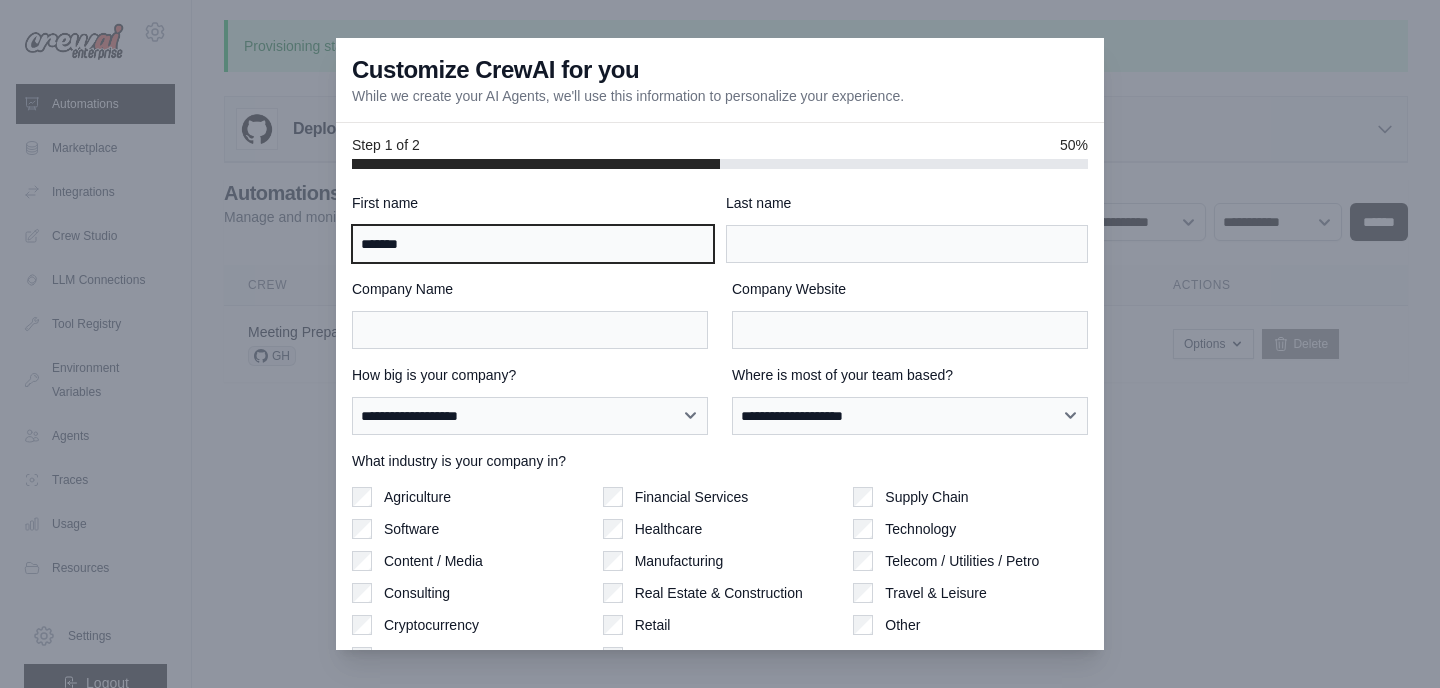 type on "*******" 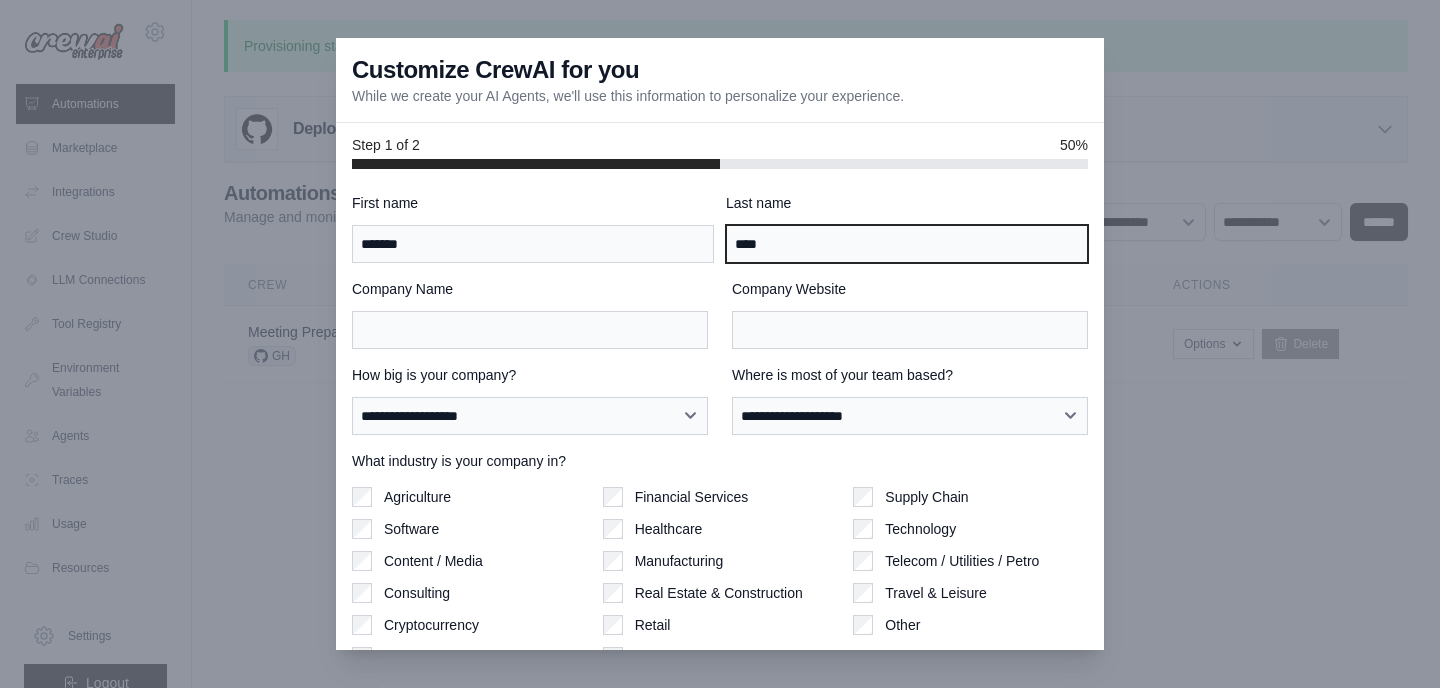 type on "****" 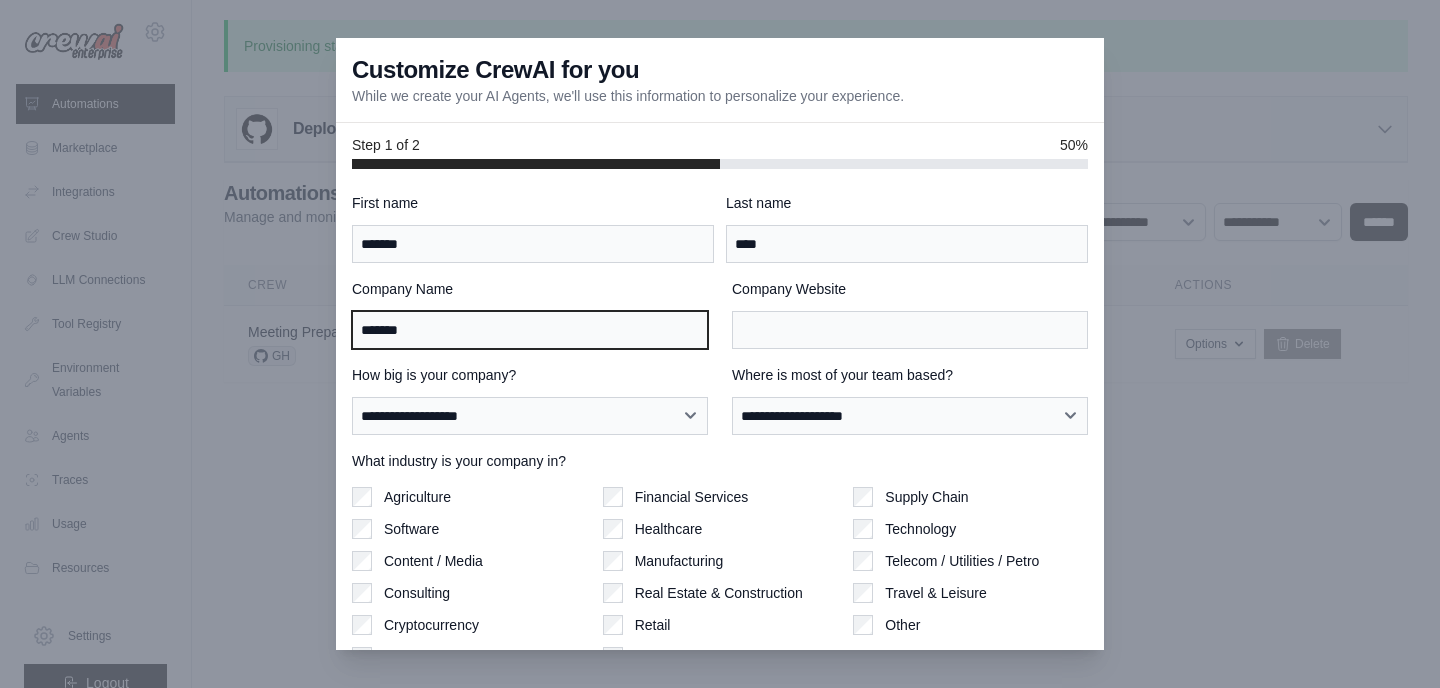 type on "*******" 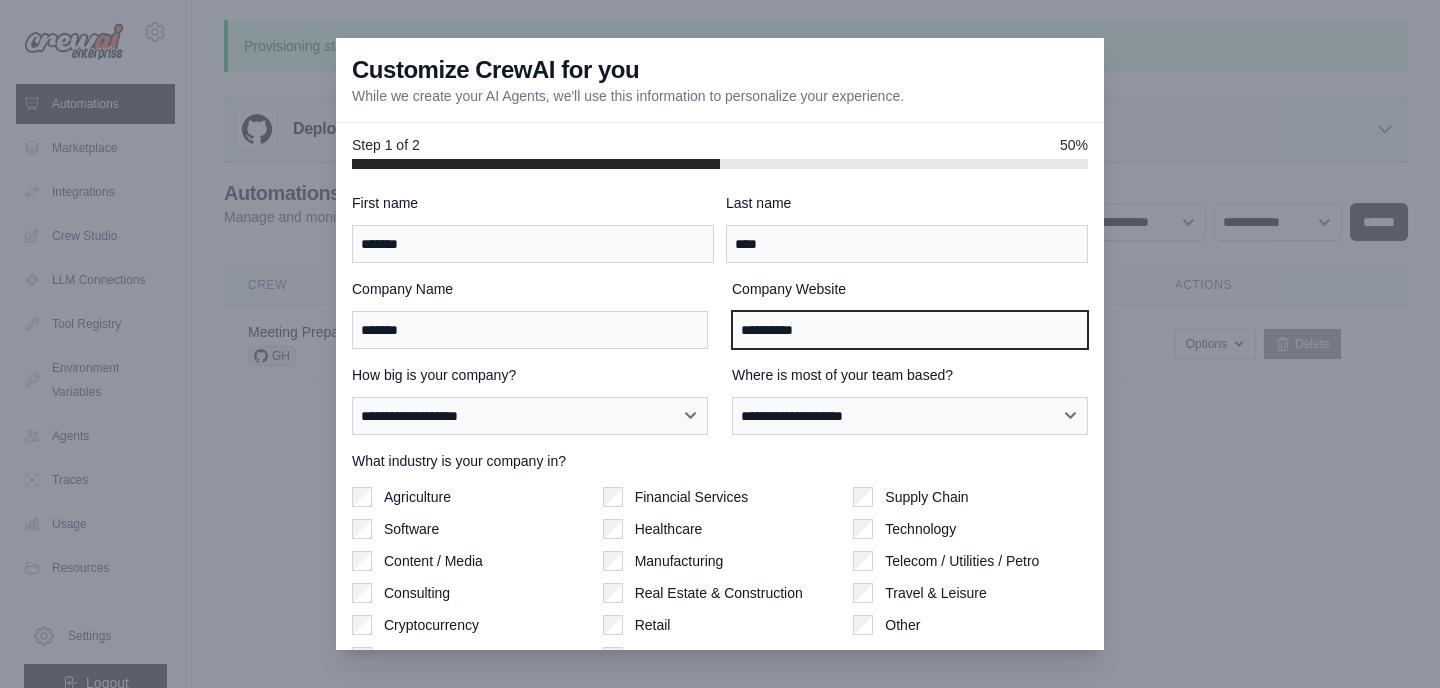click on "**********" at bounding box center (910, 330) 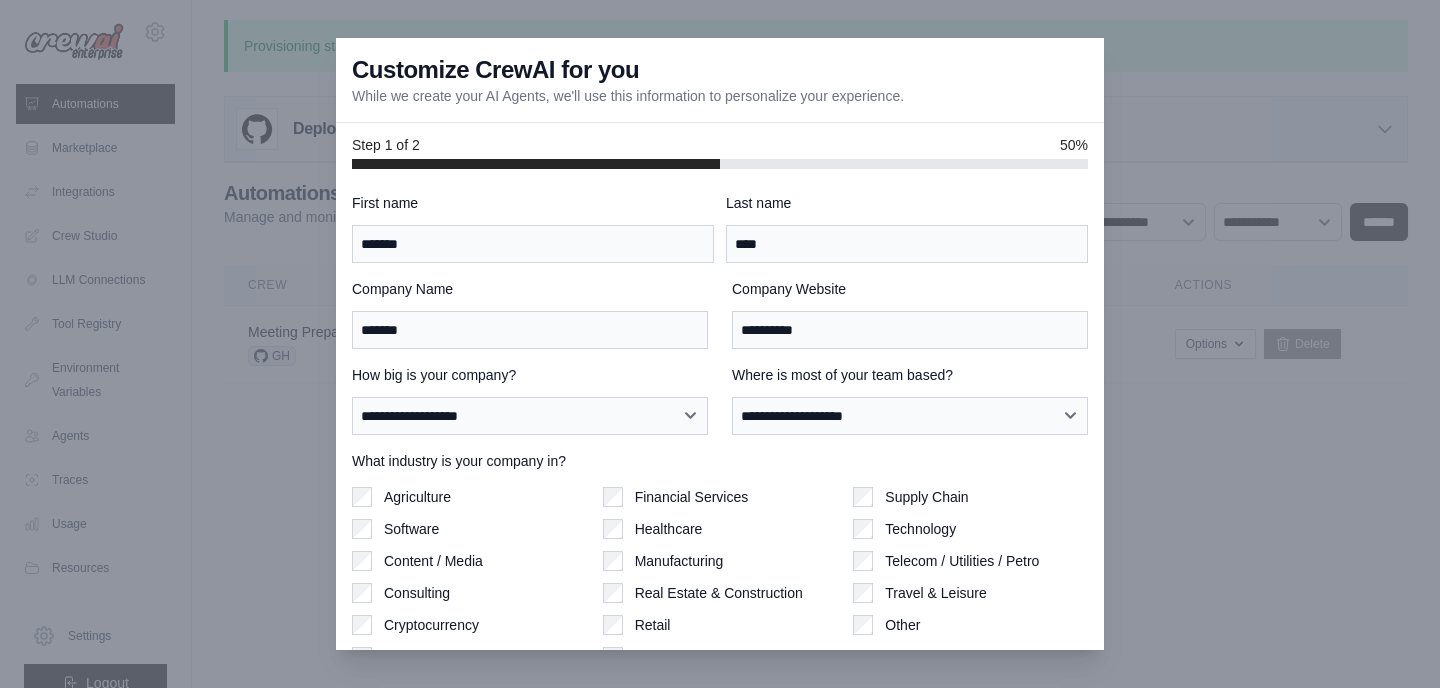 click on "Company Website" at bounding box center [910, 289] 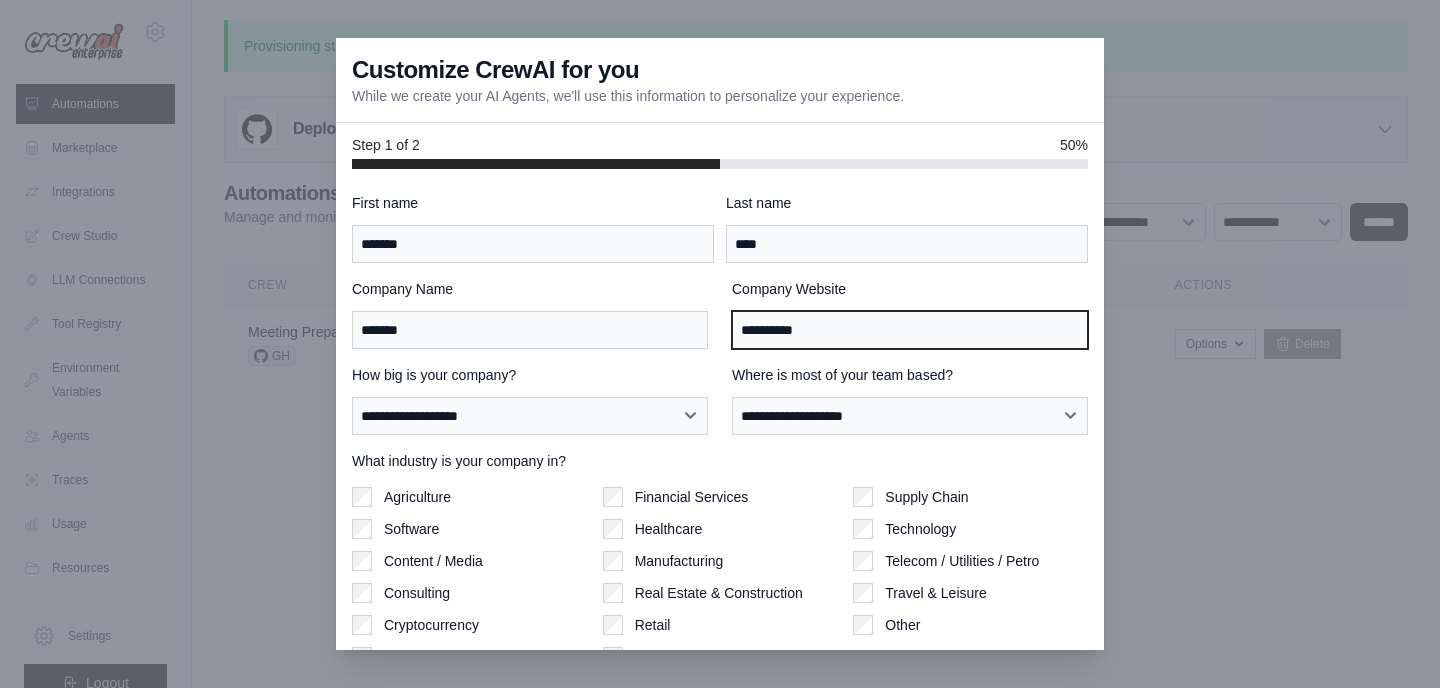 click on "**********" at bounding box center [910, 330] 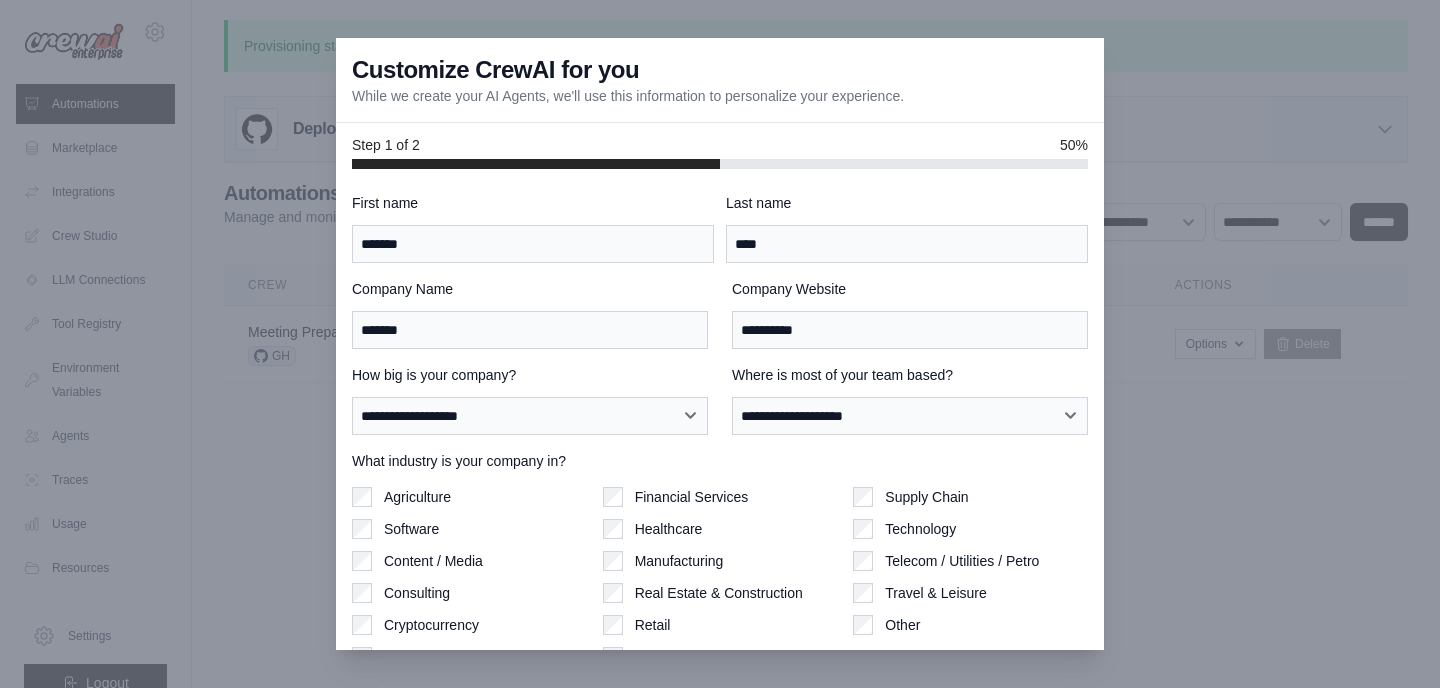 click on "**********" at bounding box center (530, 400) 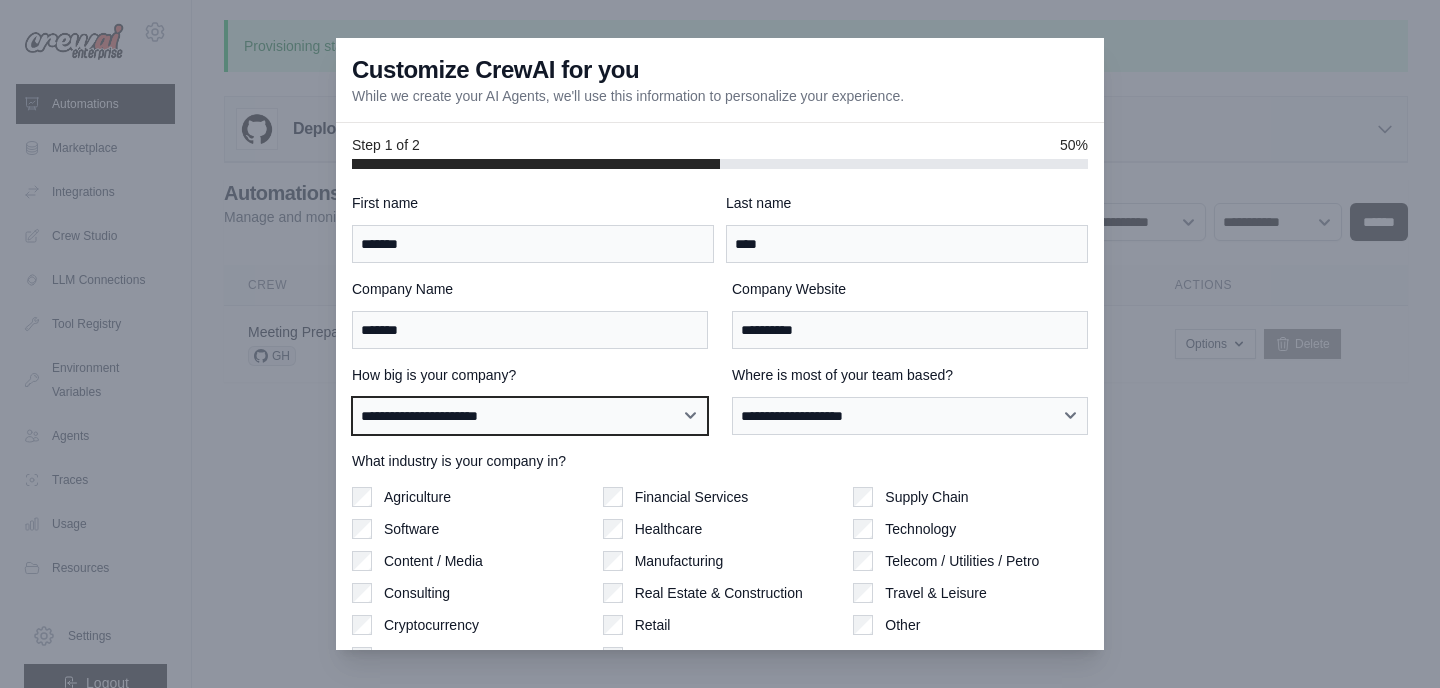click on "**********" at bounding box center [0, 0] 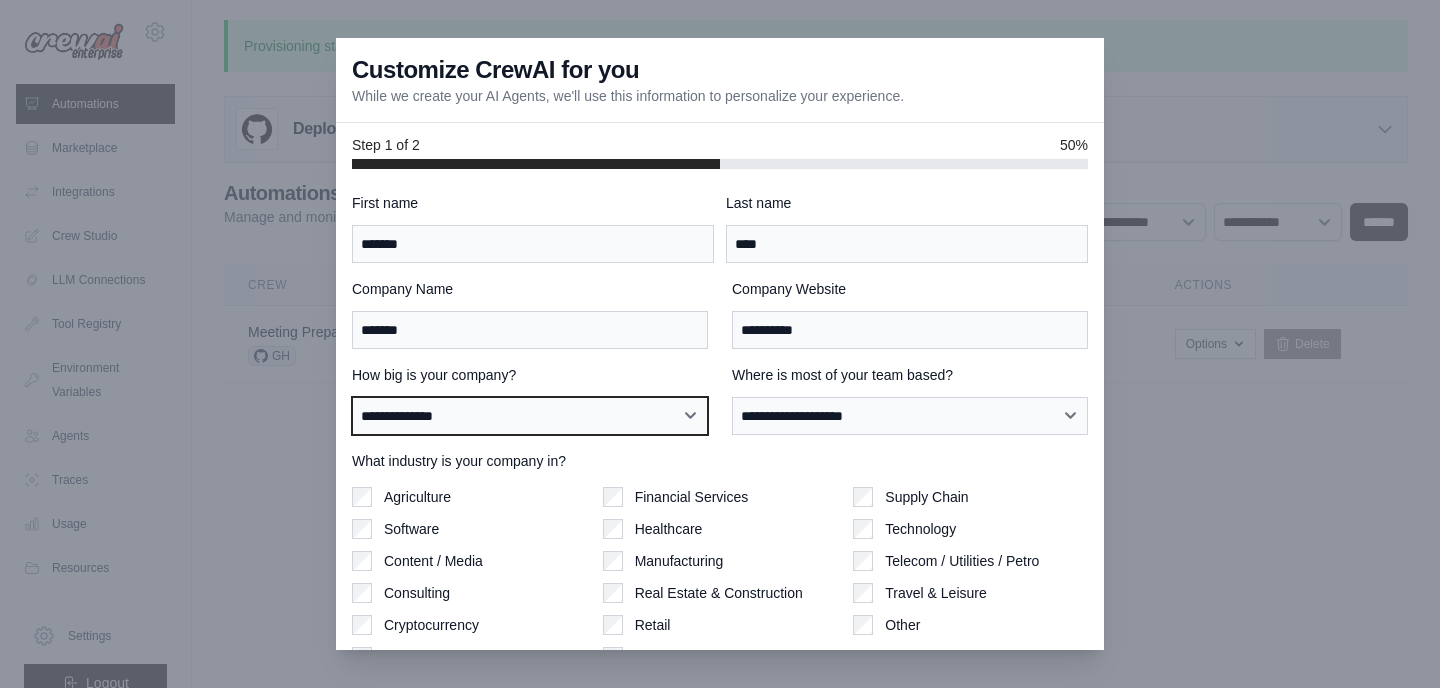 click on "**********" at bounding box center (0, 0) 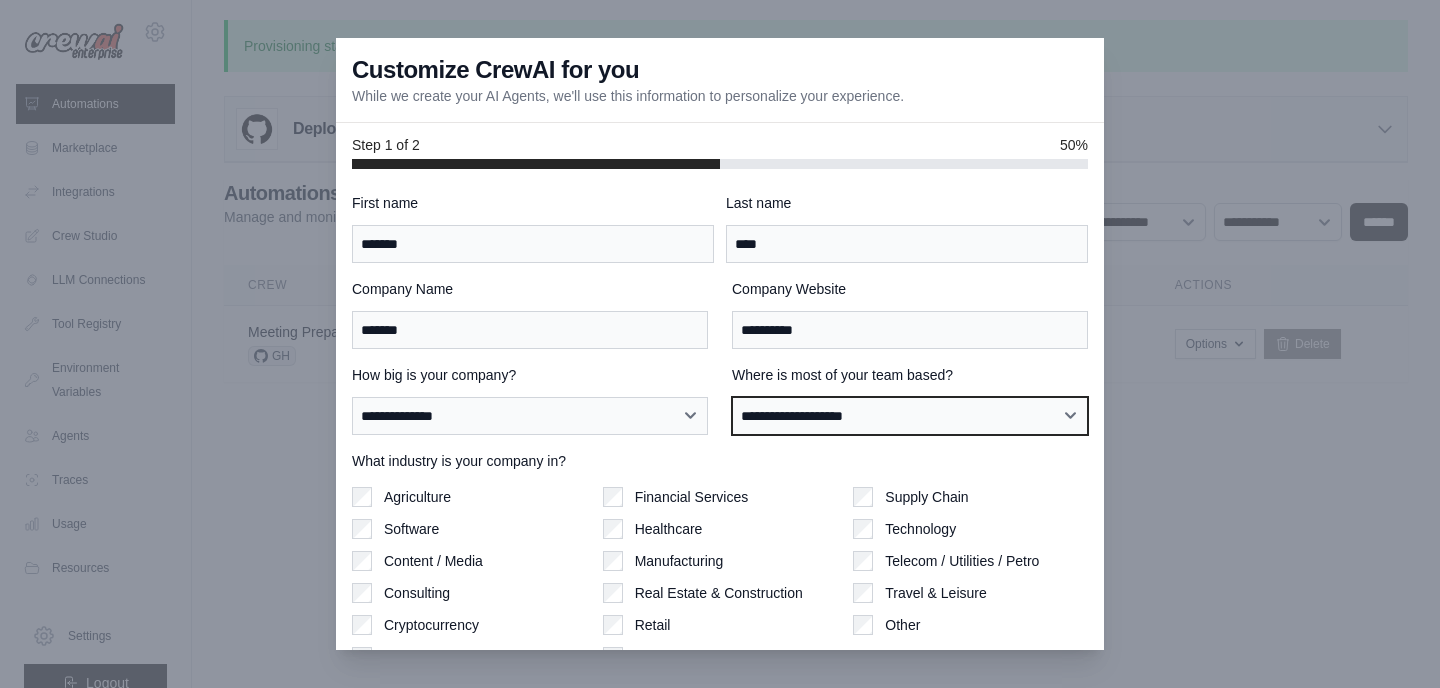 select on "**********" 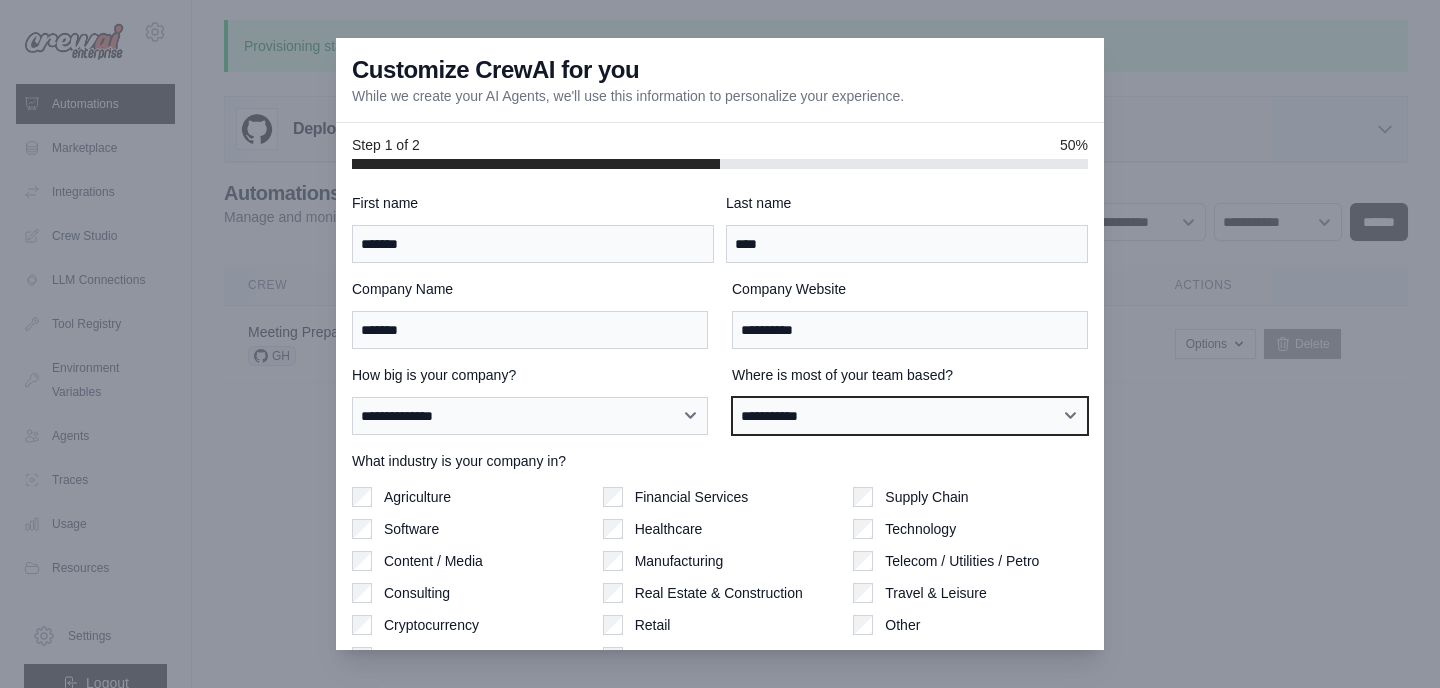 click on "**********" at bounding box center (0, 0) 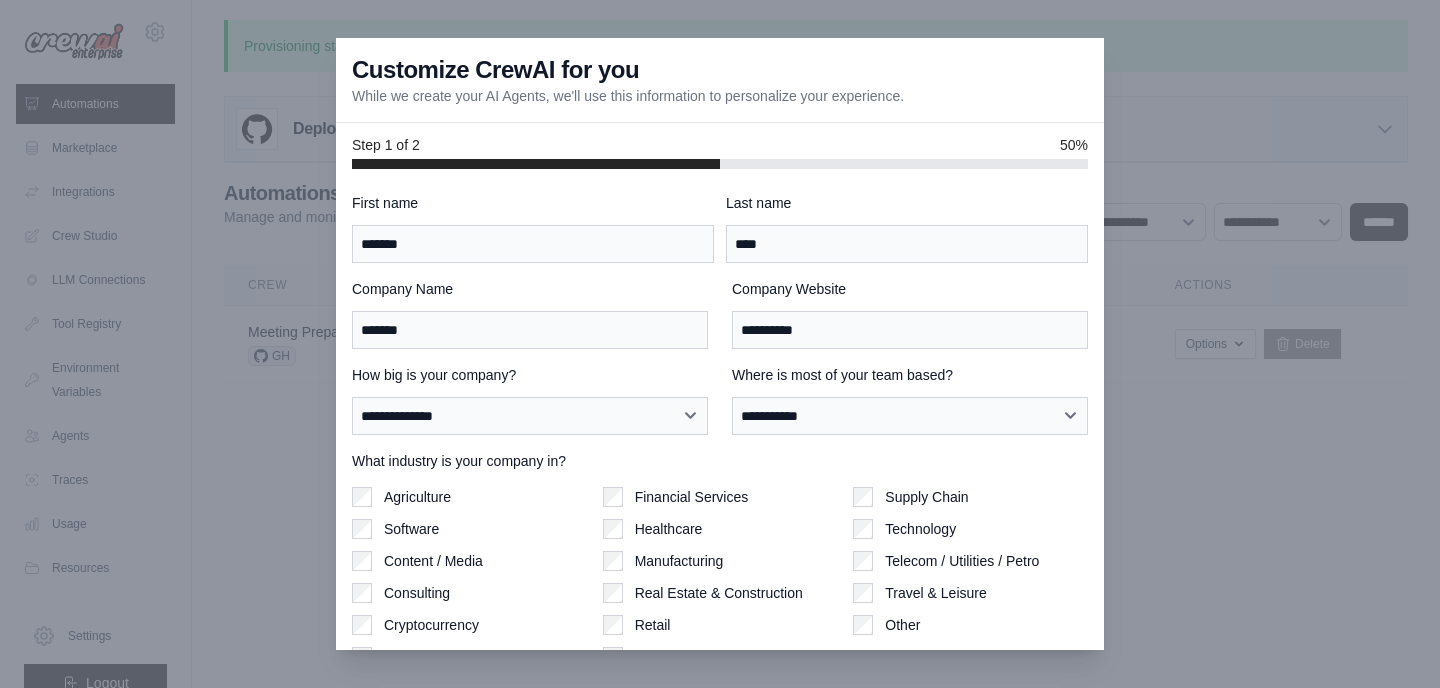 click on "What industry is your company in?
Agriculture
Software
Content / Media
Consulting
Cryptocurrency
Education
Financial Services
Healthcare" at bounding box center (720, 559) 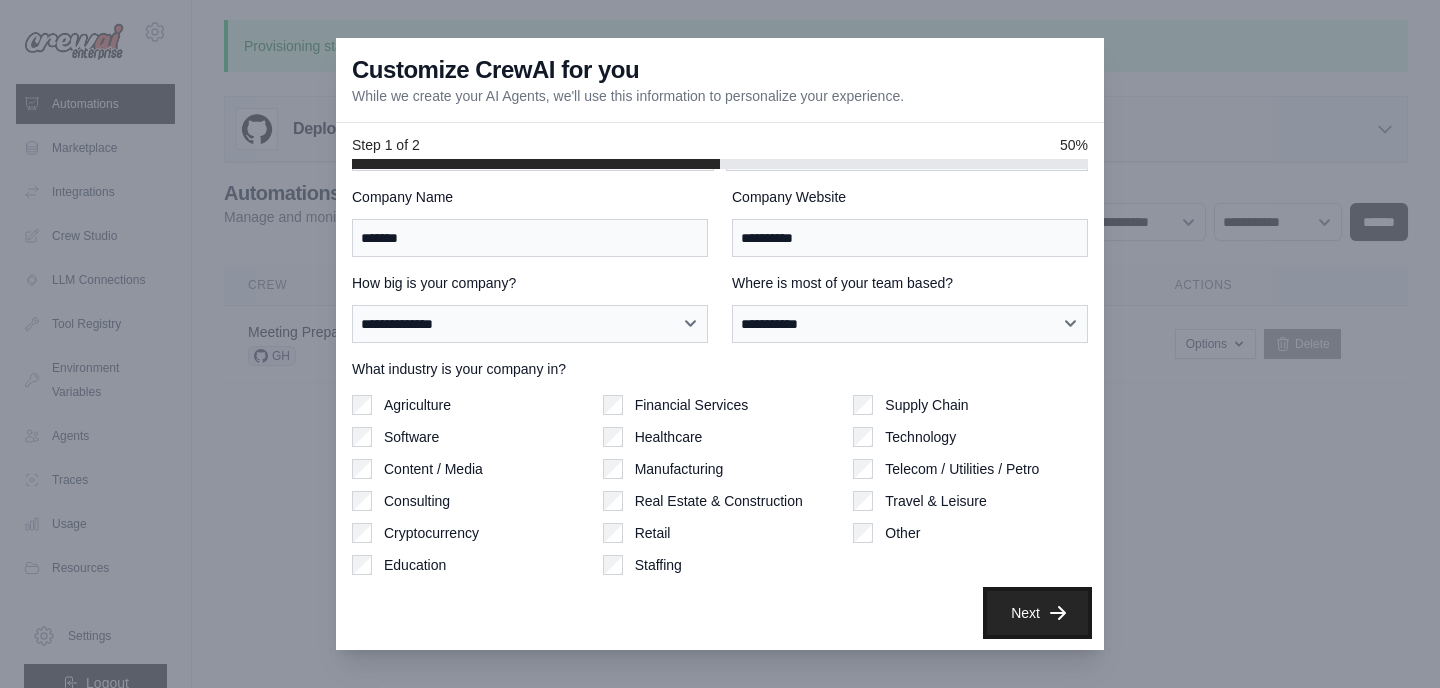click on "Next" at bounding box center (1037, 613) 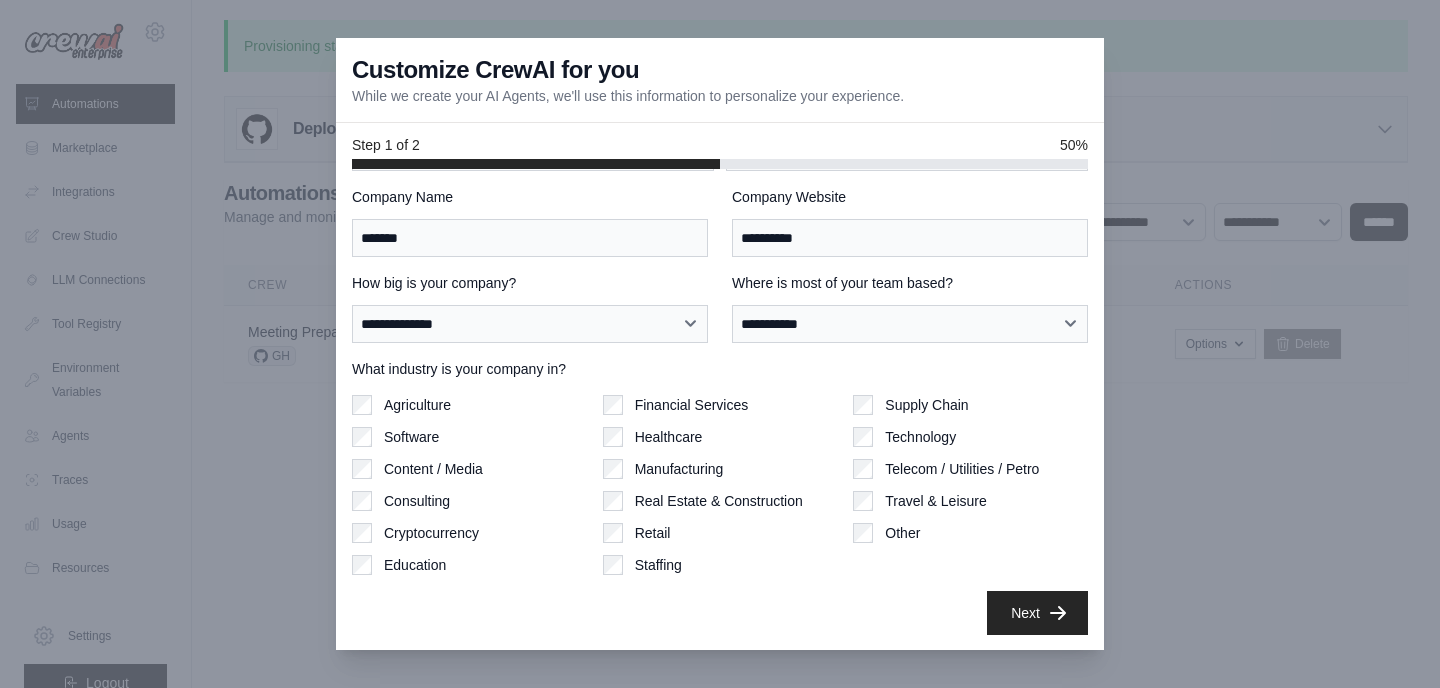 scroll, scrollTop: 0, scrollLeft: 0, axis: both 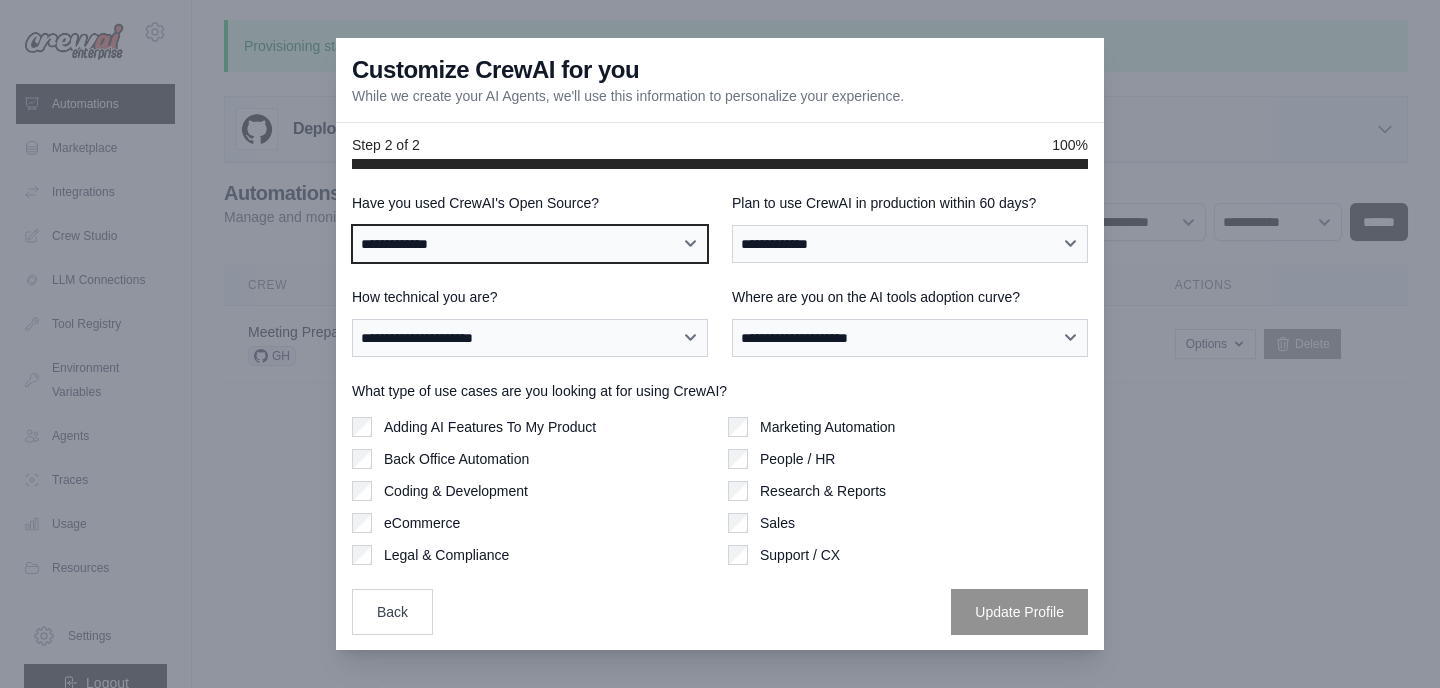 select on "**" 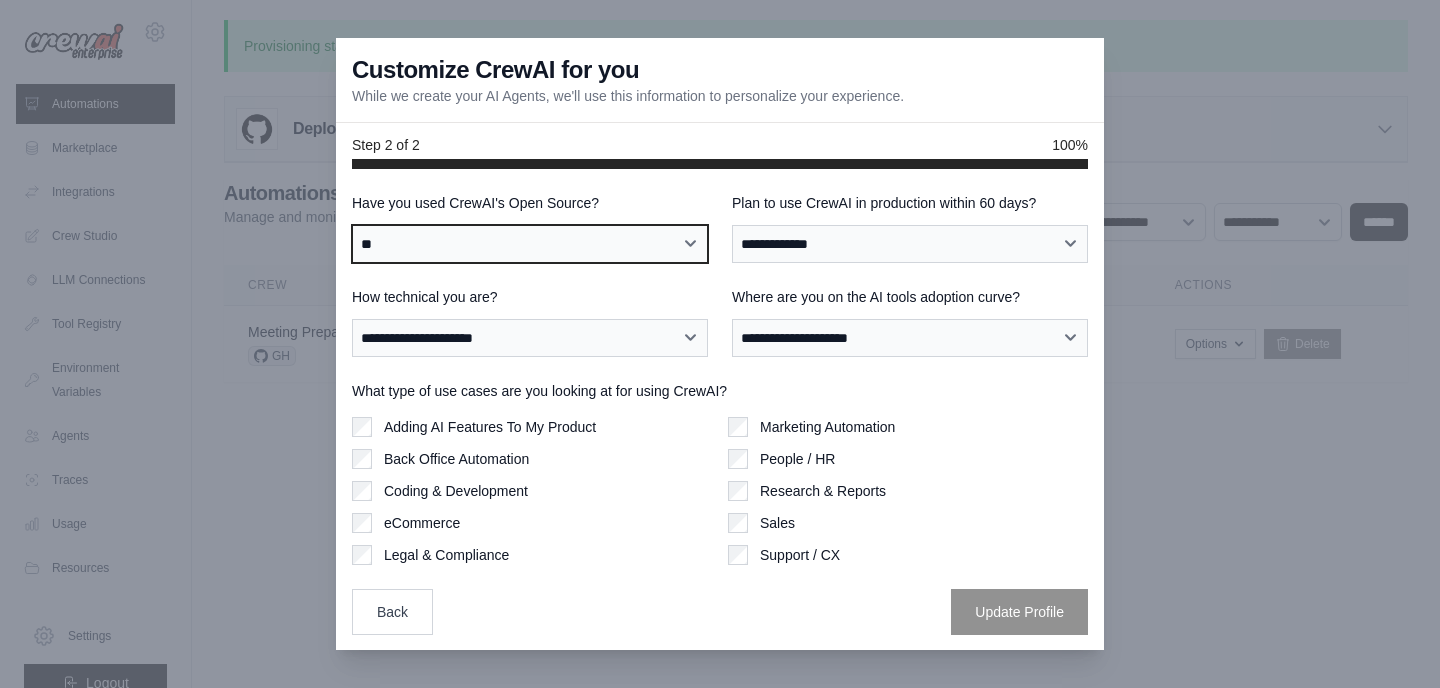 click on "**" at bounding box center [0, 0] 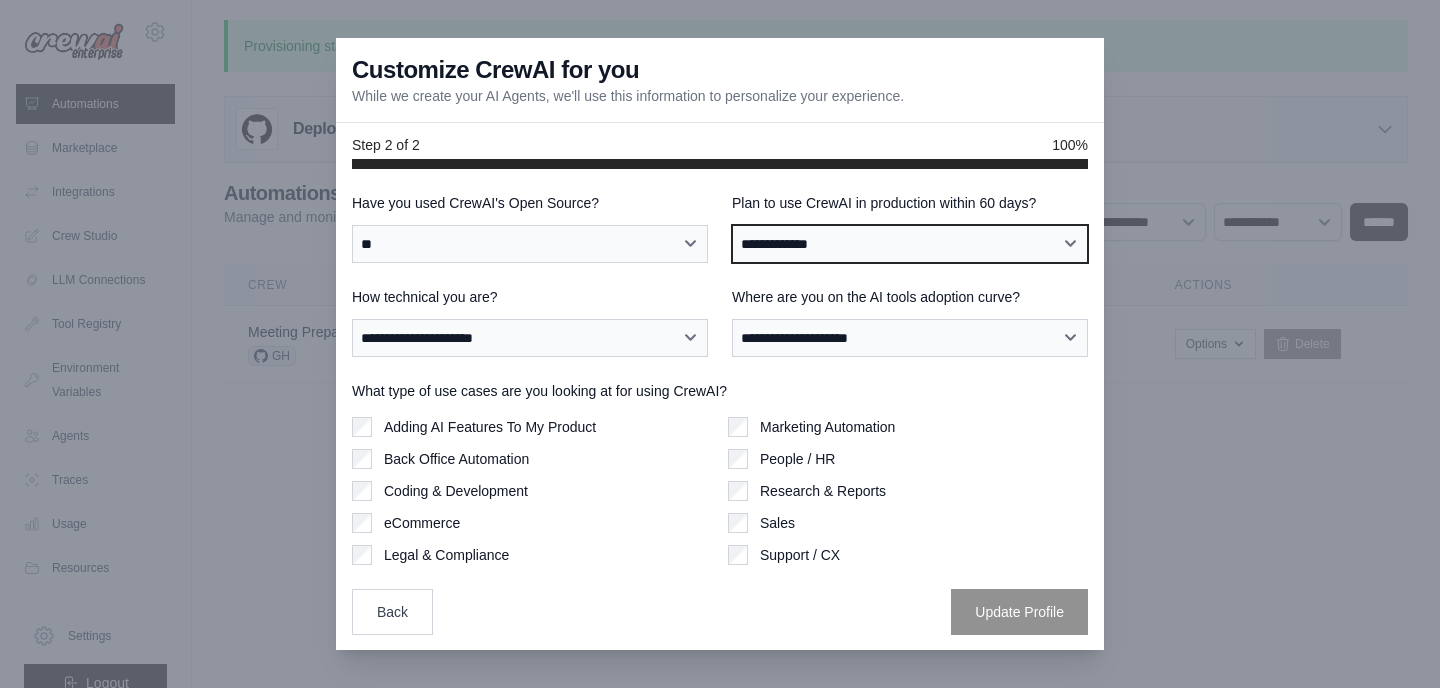 select on "****" 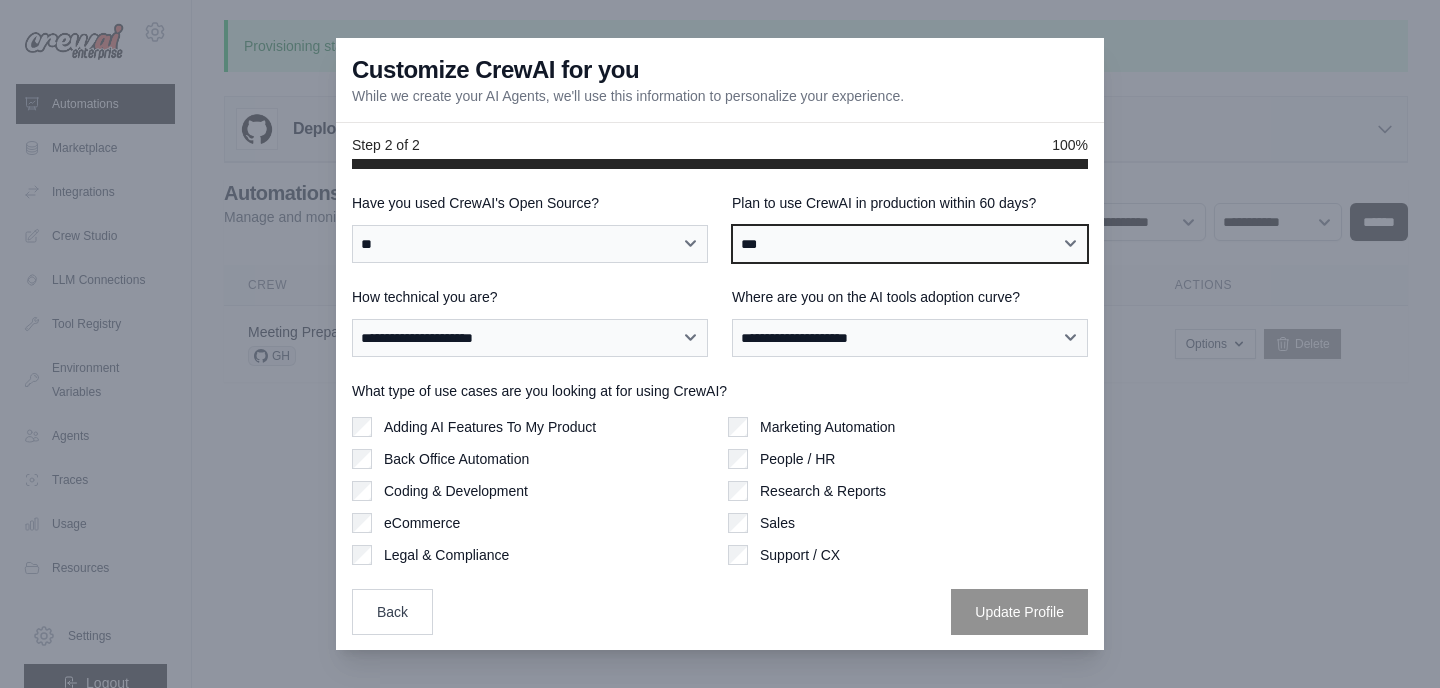 click on "***" at bounding box center (0, 0) 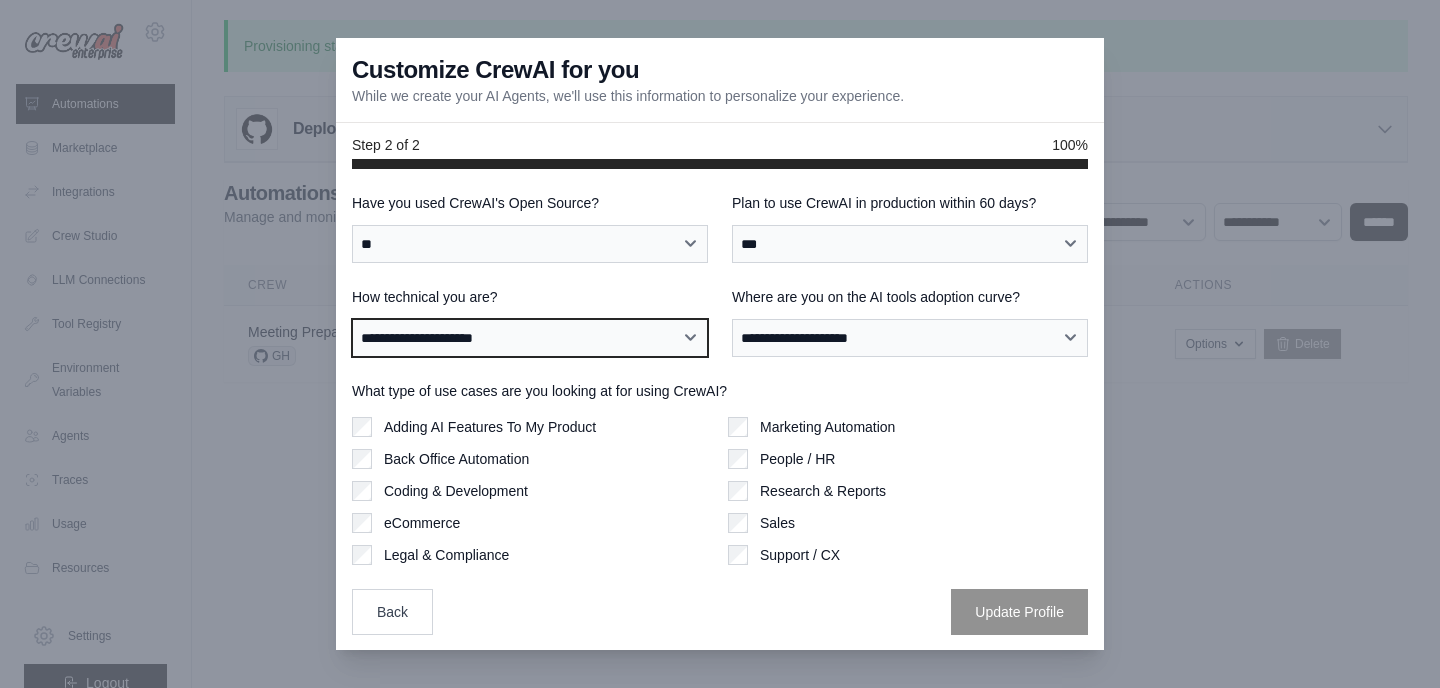 select on "**********" 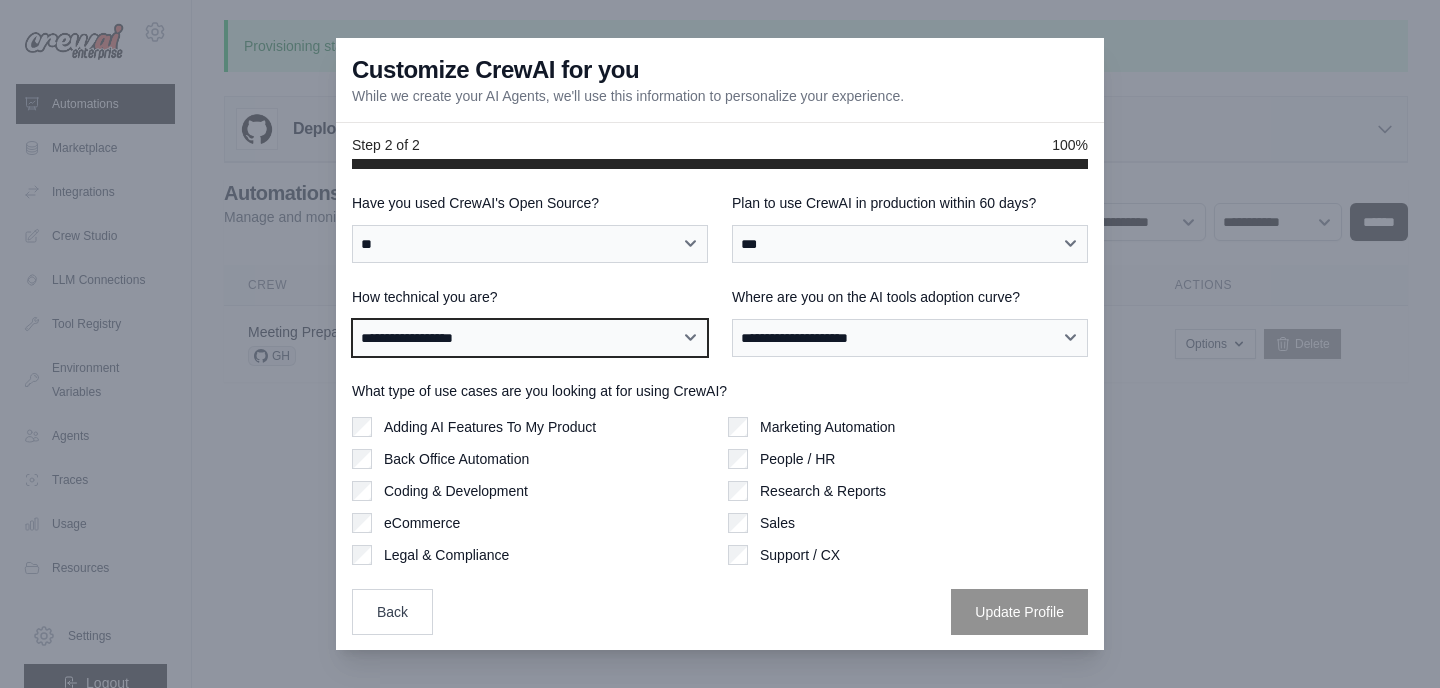 click on "**********" at bounding box center (0, 0) 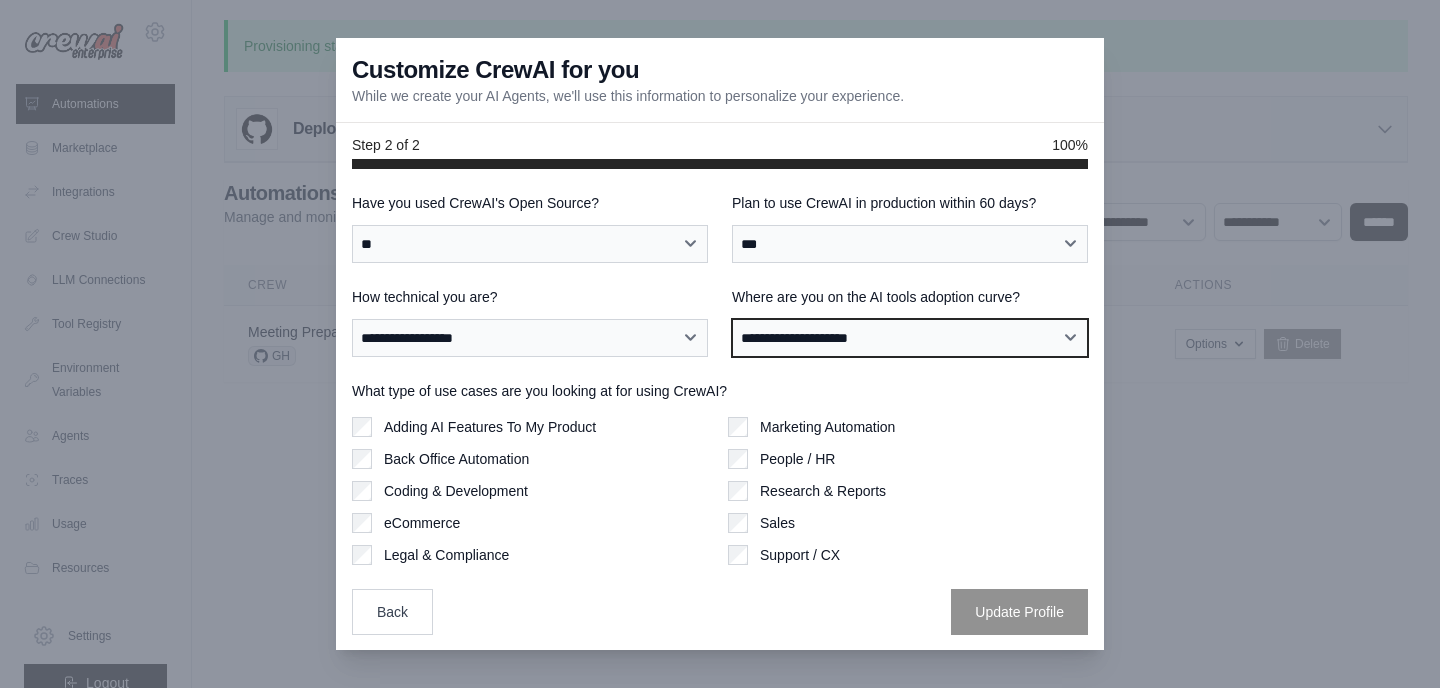 select on "**********" 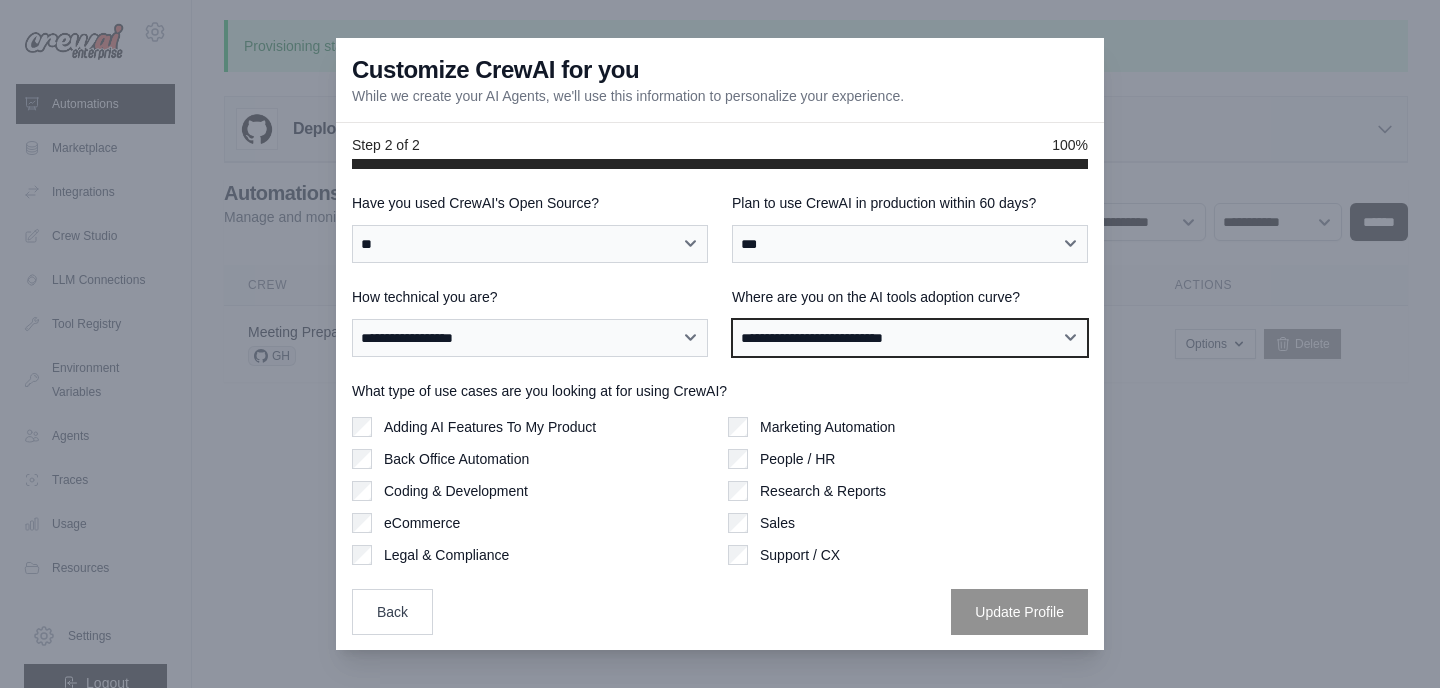 click on "**********" at bounding box center (0, 0) 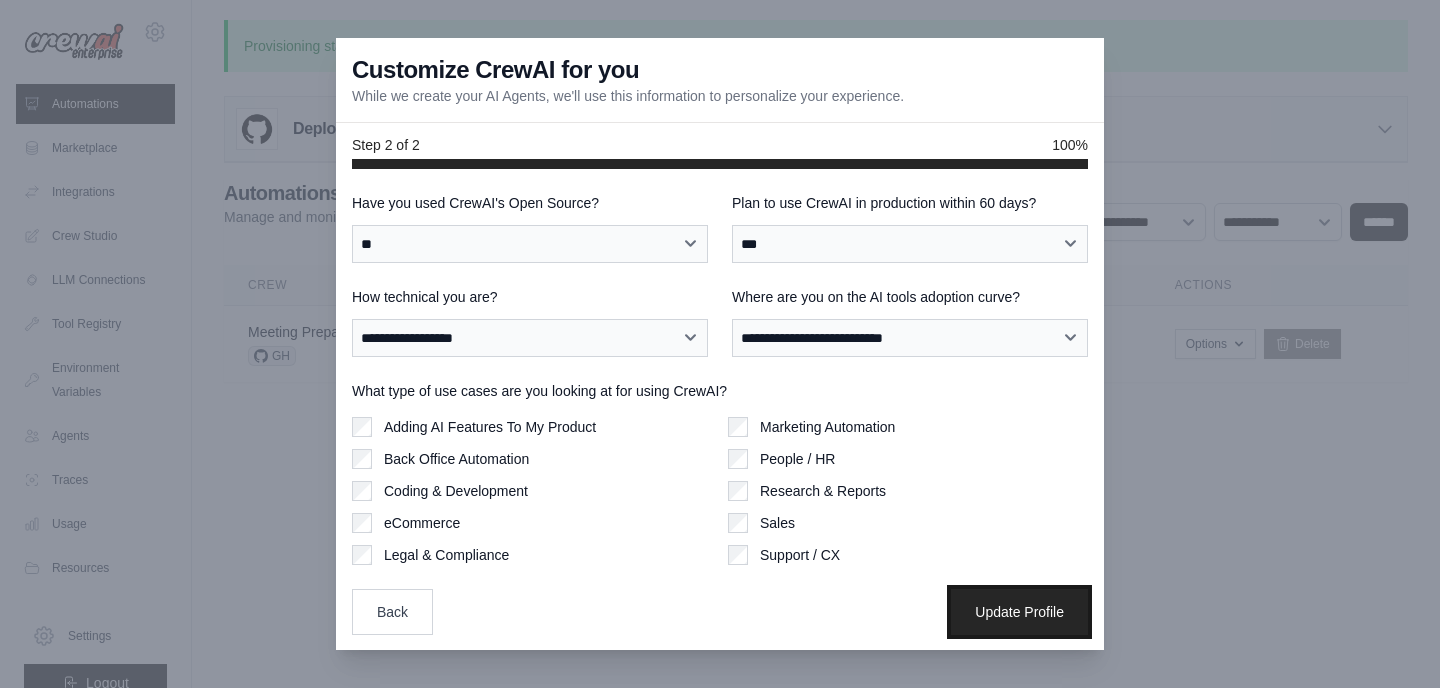 click on "Update Profile" at bounding box center (1019, 612) 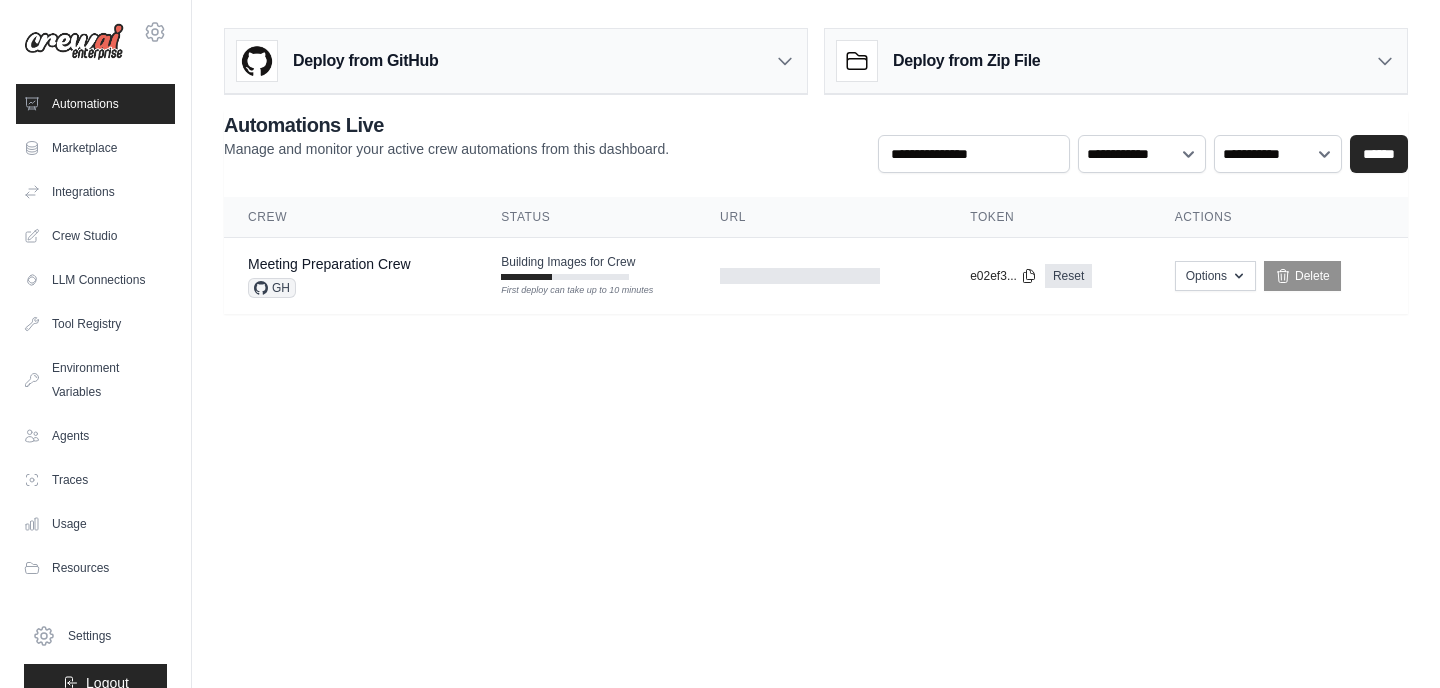 scroll, scrollTop: 0, scrollLeft: 0, axis: both 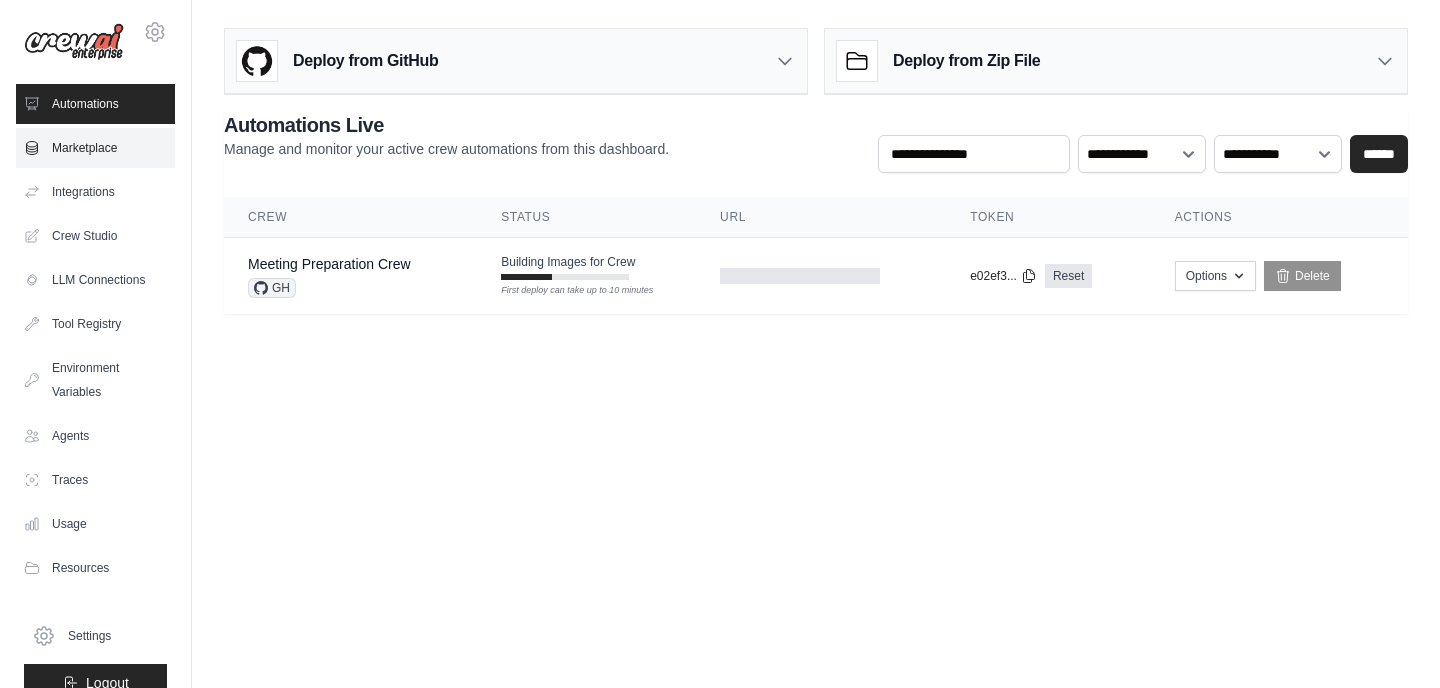 click on "Marketplace" at bounding box center (95, 148) 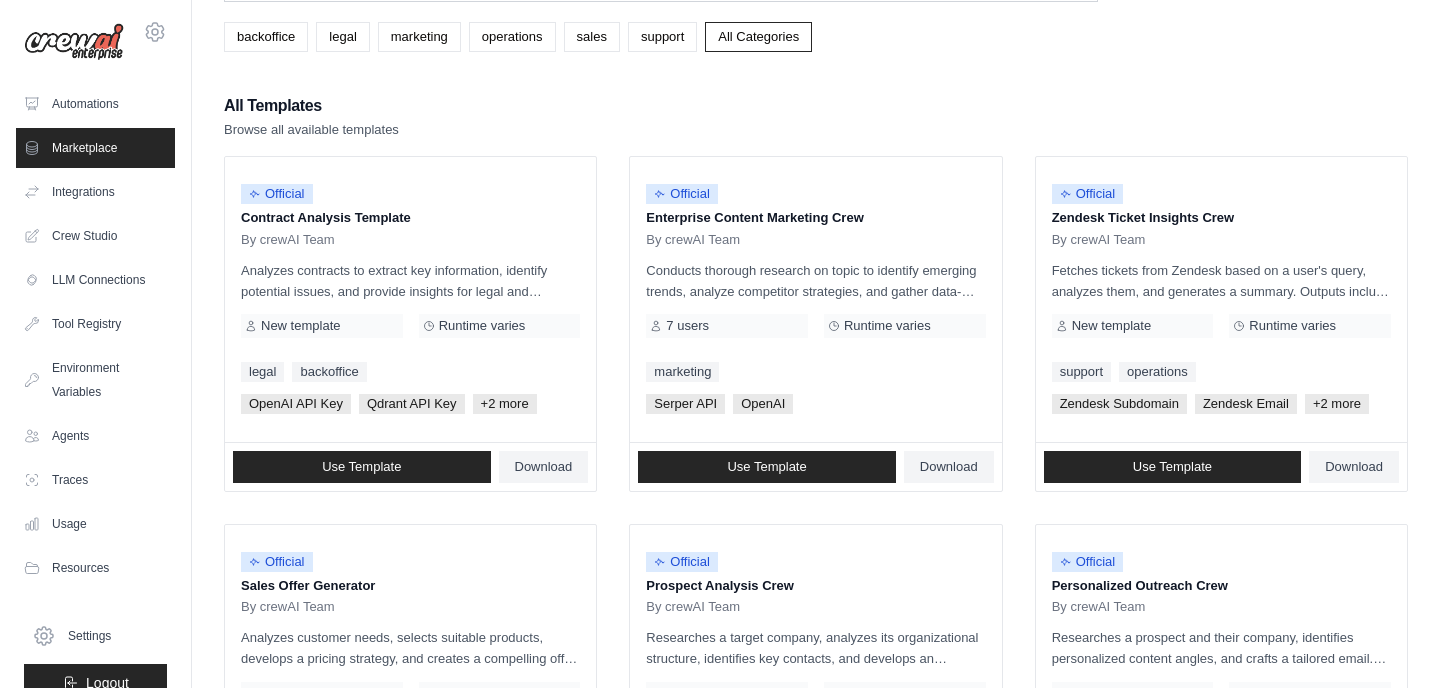 scroll, scrollTop: 130, scrollLeft: 0, axis: vertical 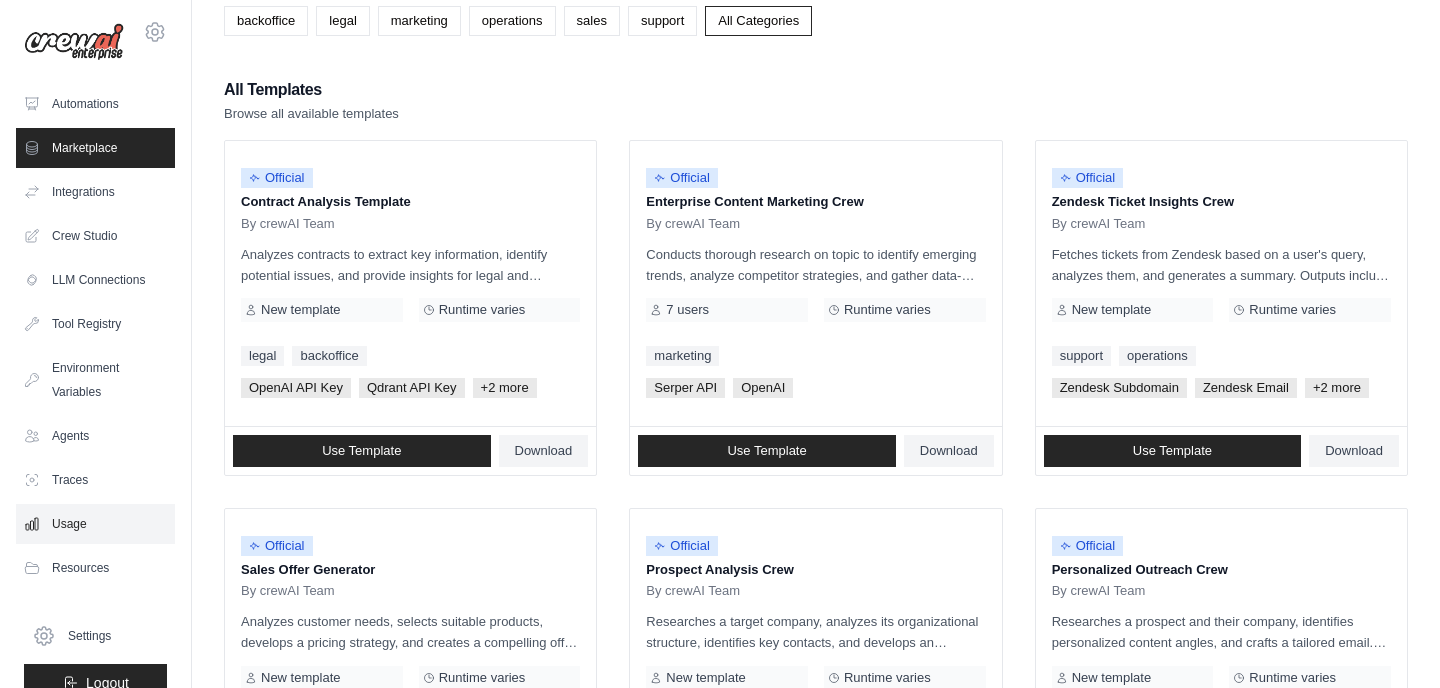 click on "Usage" at bounding box center (95, 524) 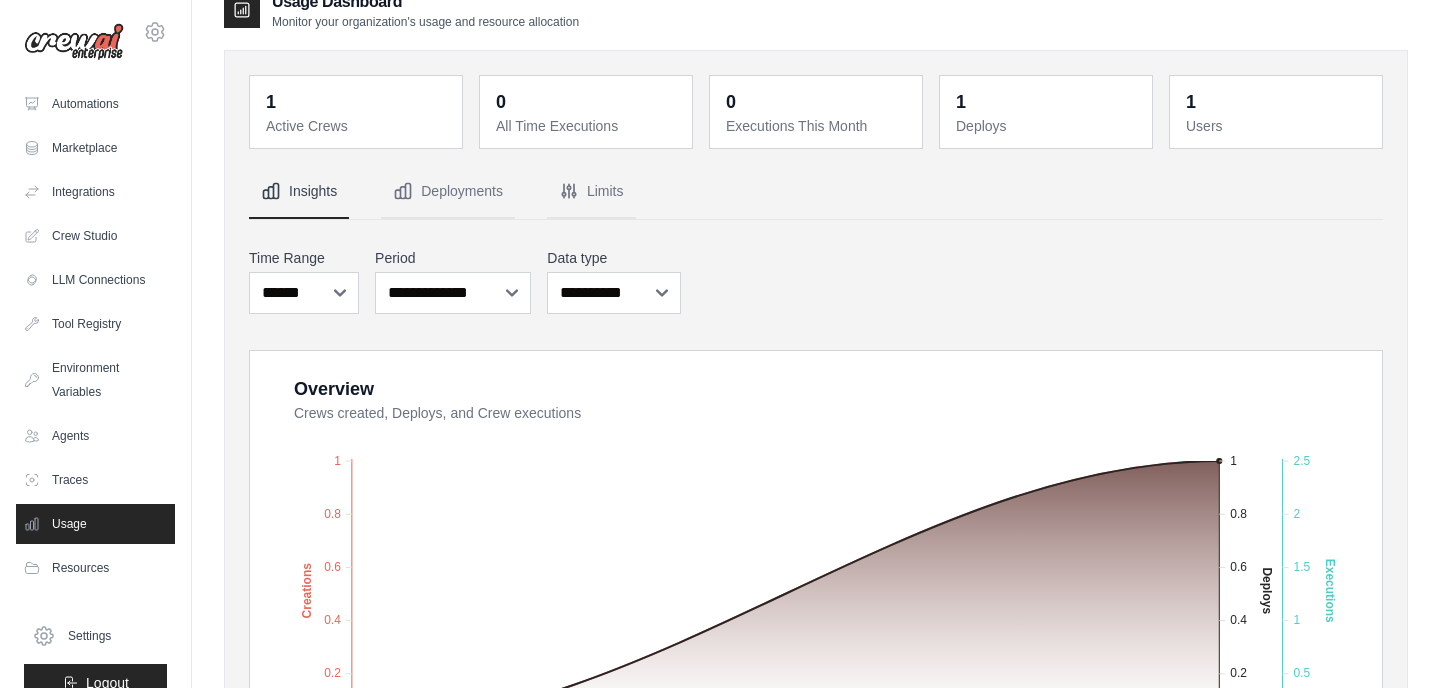 scroll, scrollTop: 0, scrollLeft: 0, axis: both 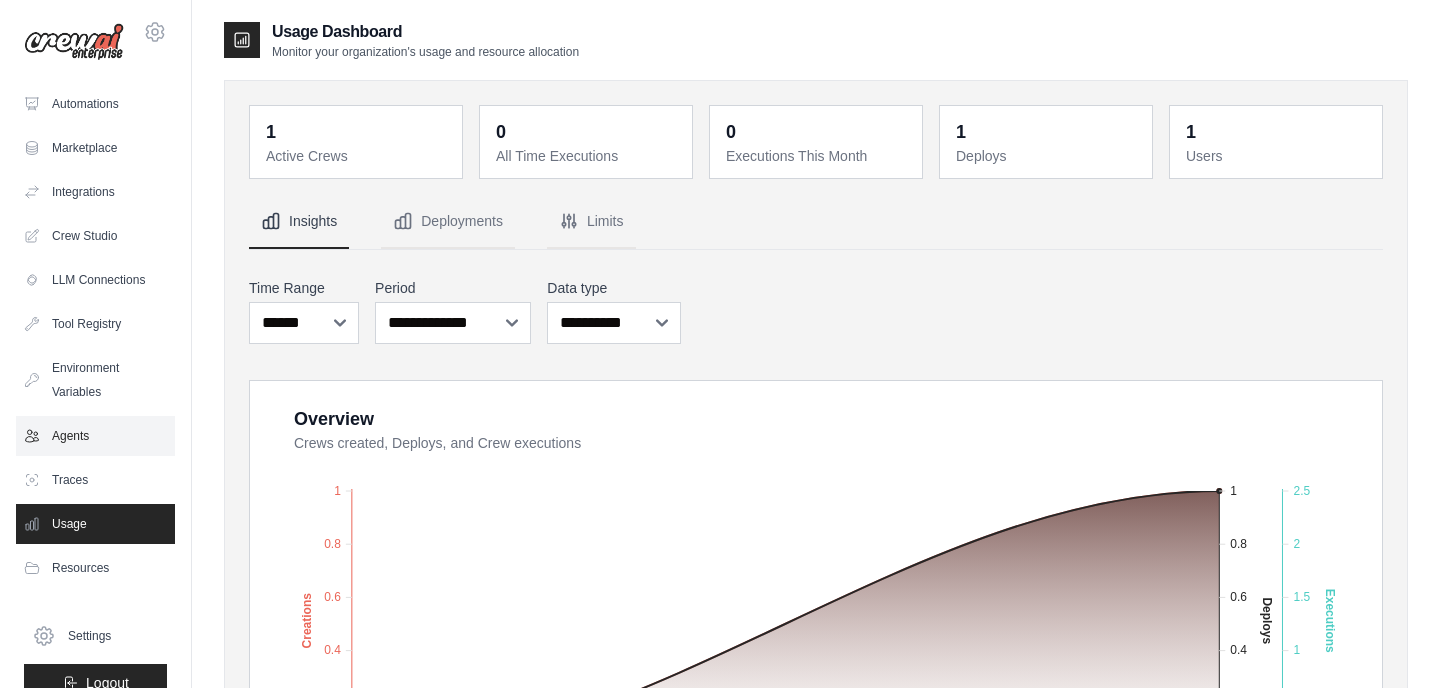 click on "Agents" at bounding box center (95, 436) 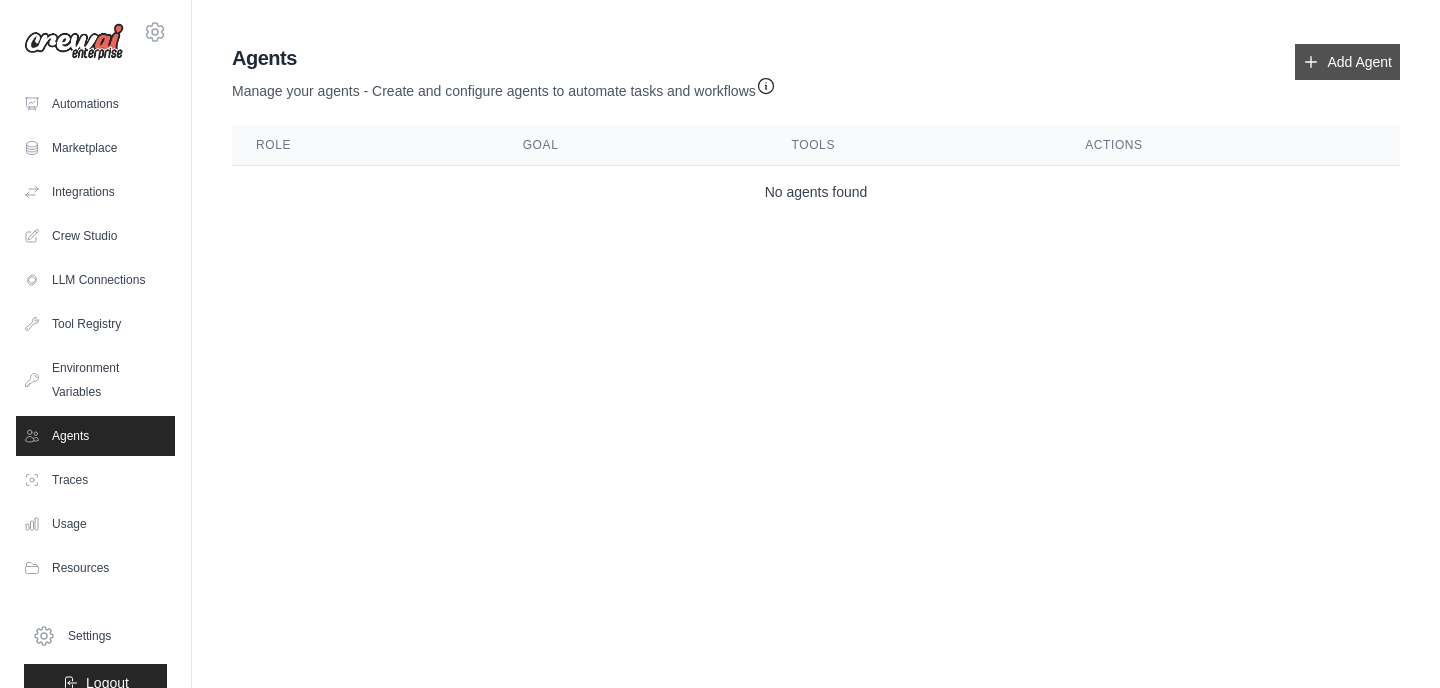 click on "Add Agent" at bounding box center (1347, 62) 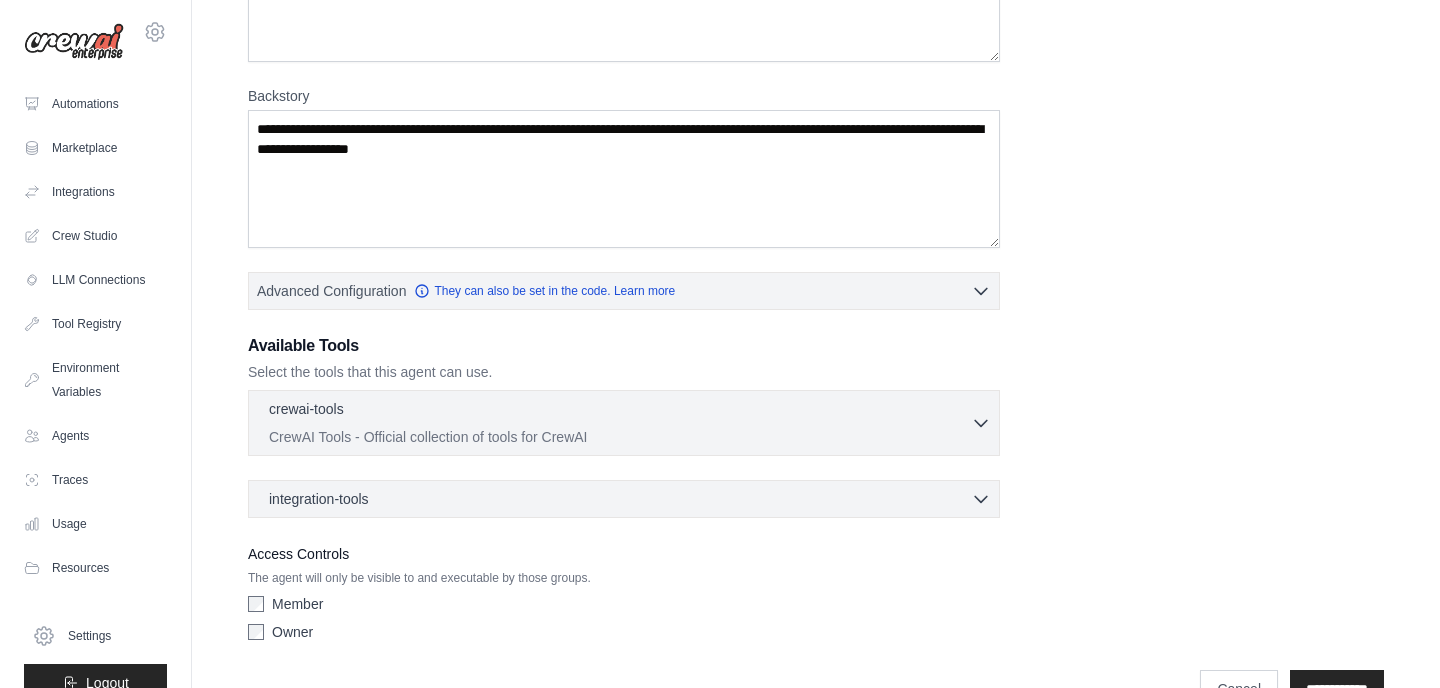 scroll, scrollTop: 295, scrollLeft: 0, axis: vertical 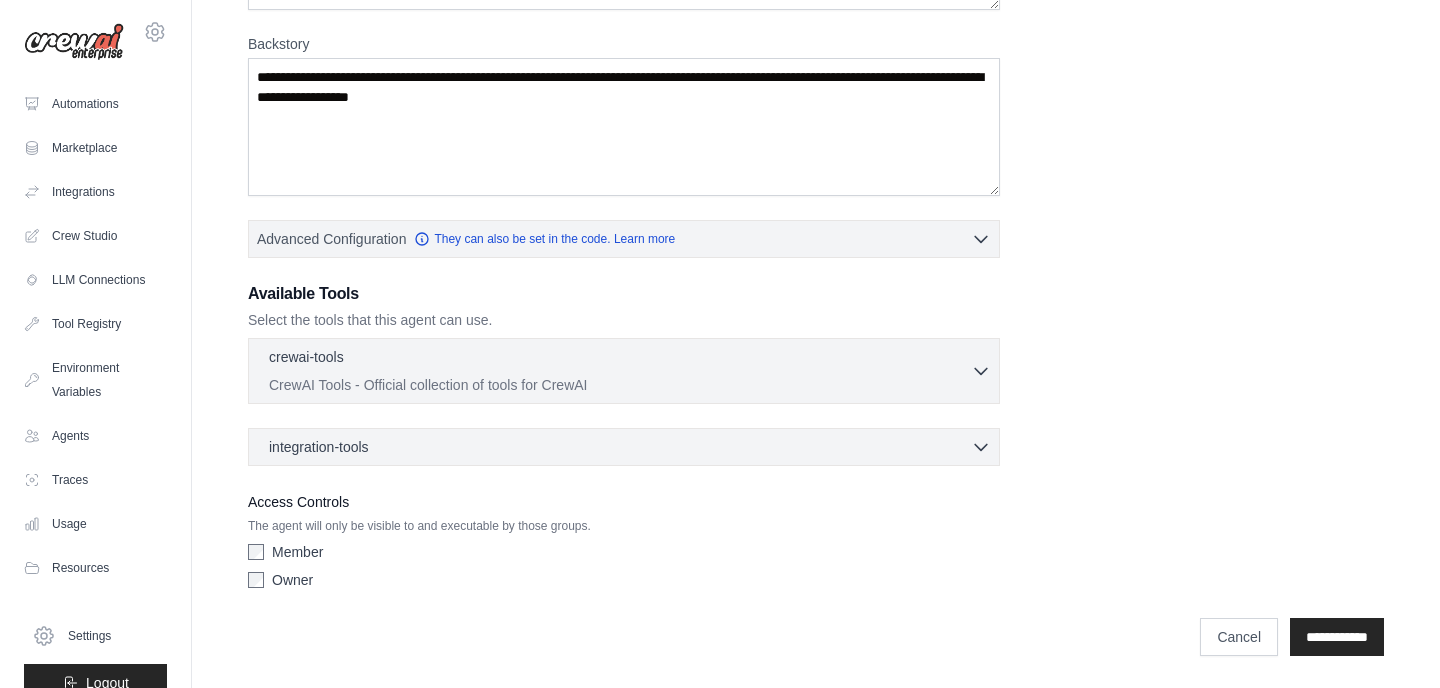 click 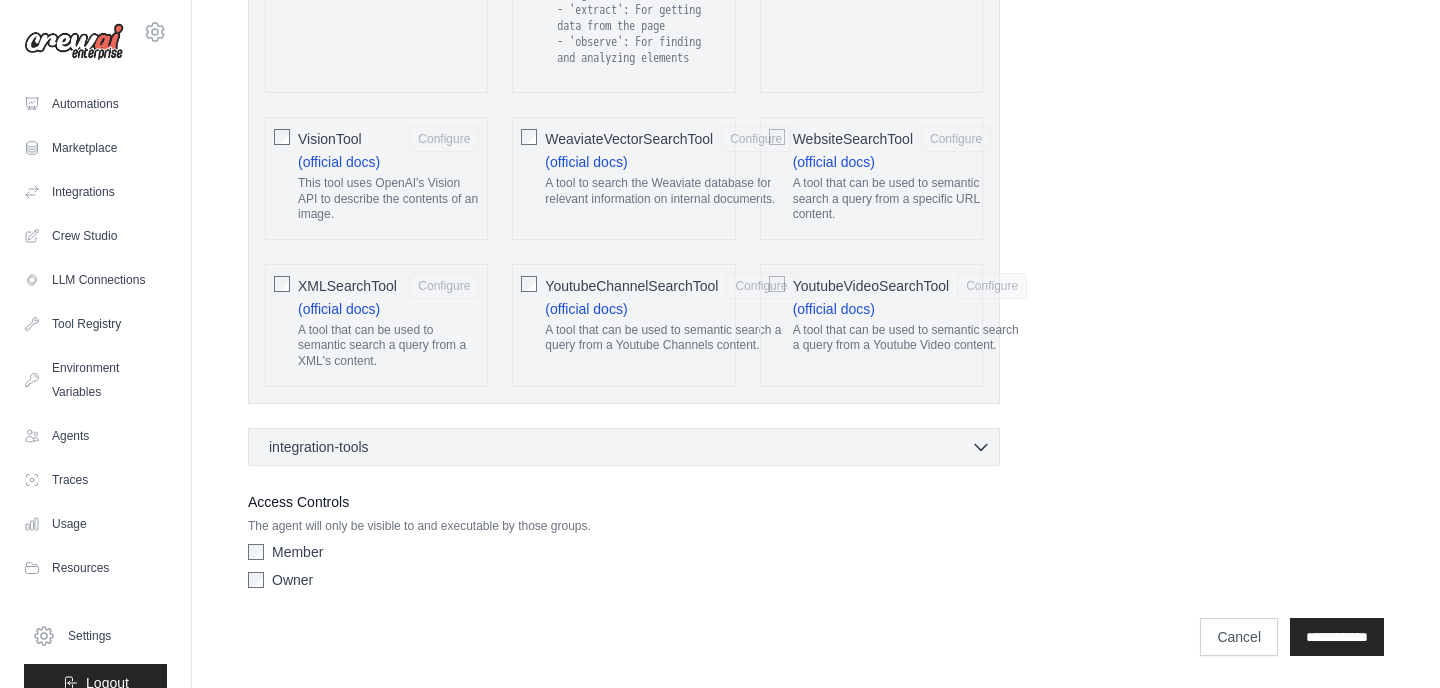 scroll, scrollTop: 4230, scrollLeft: 0, axis: vertical 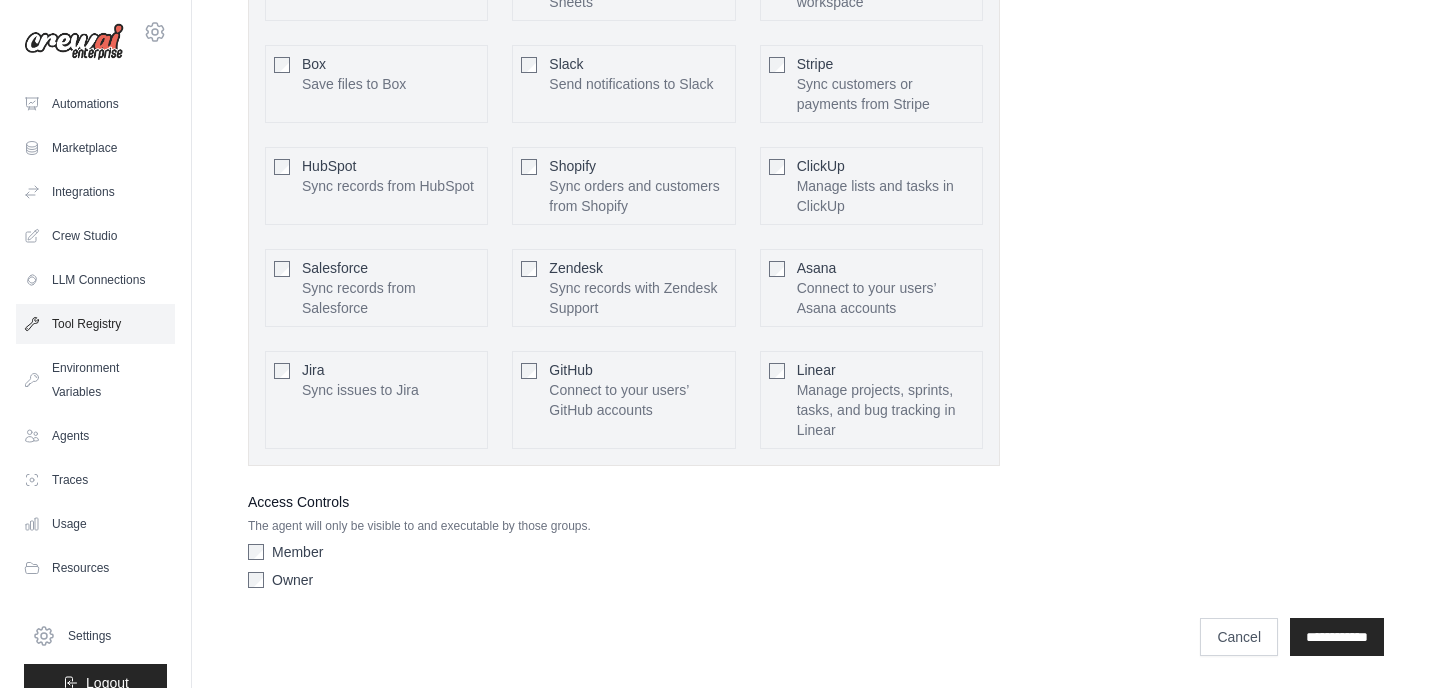click on "Tool Registry" at bounding box center [95, 324] 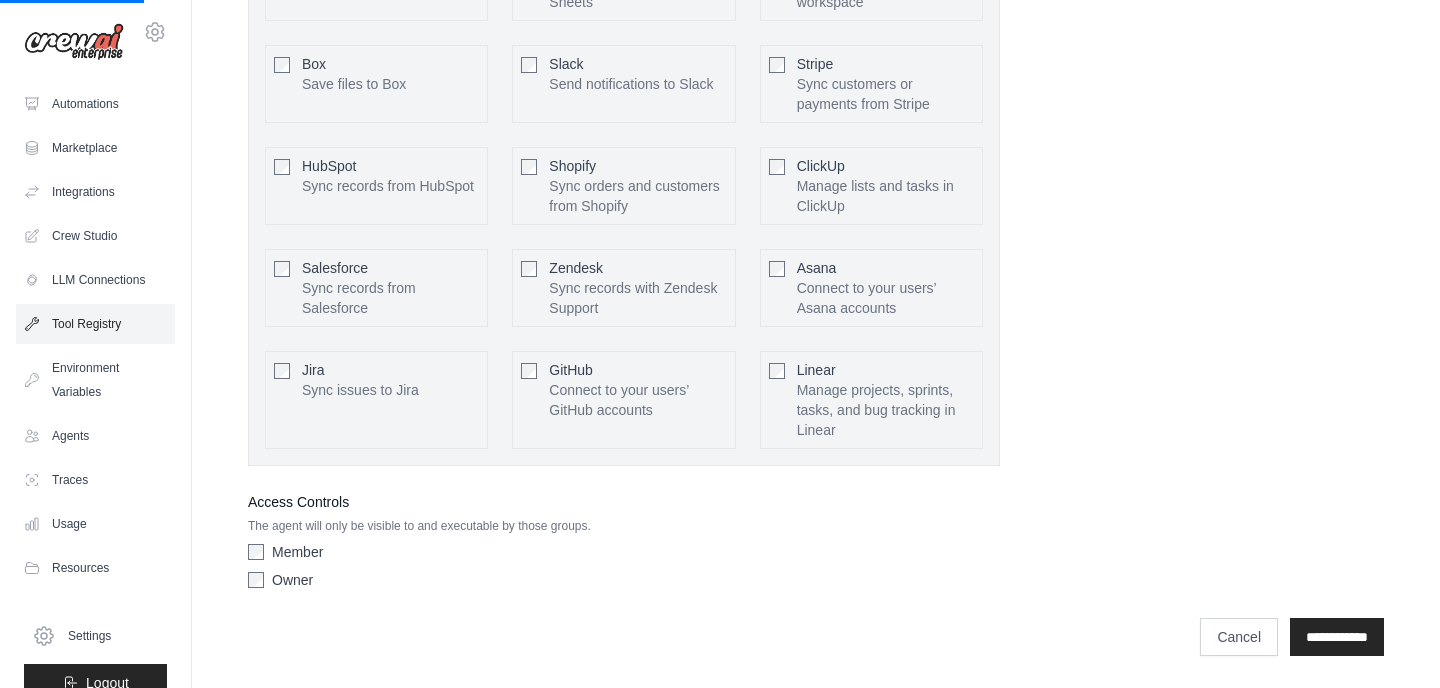 scroll, scrollTop: 0, scrollLeft: 0, axis: both 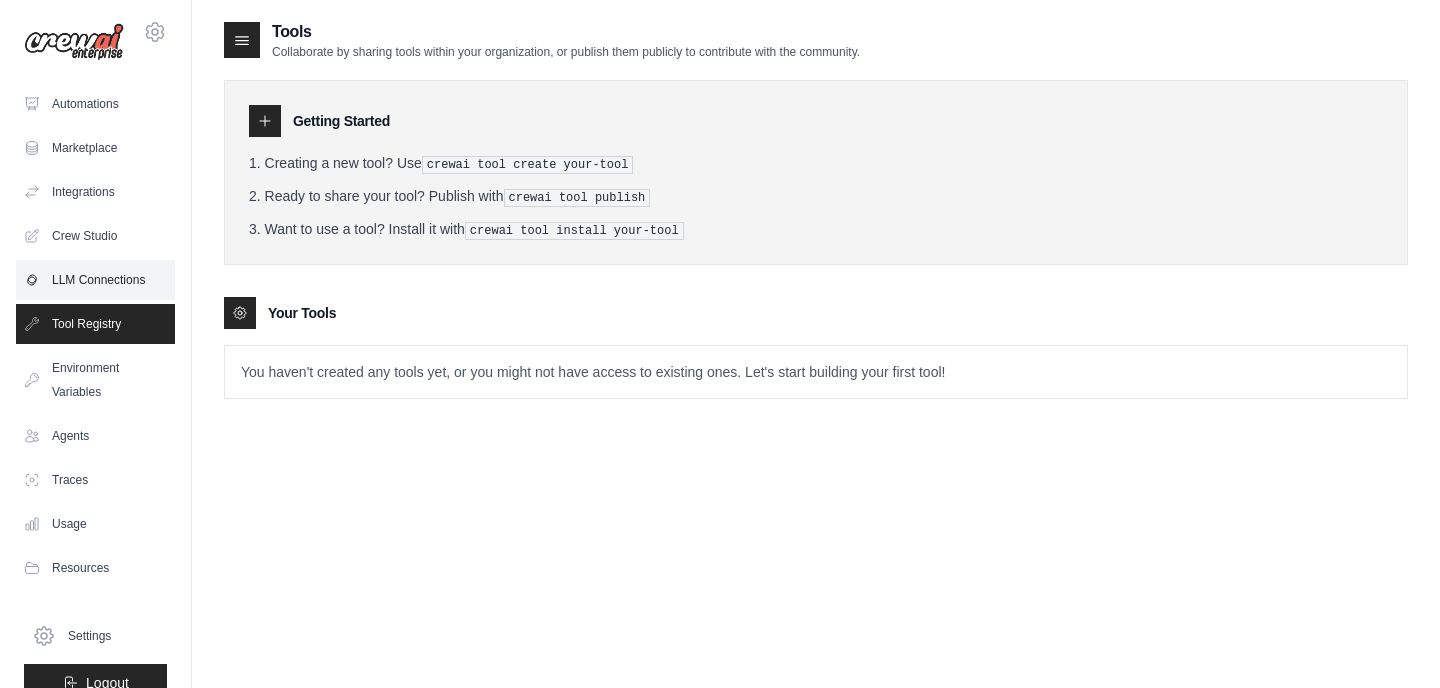 click on "LLM Connections" at bounding box center (95, 280) 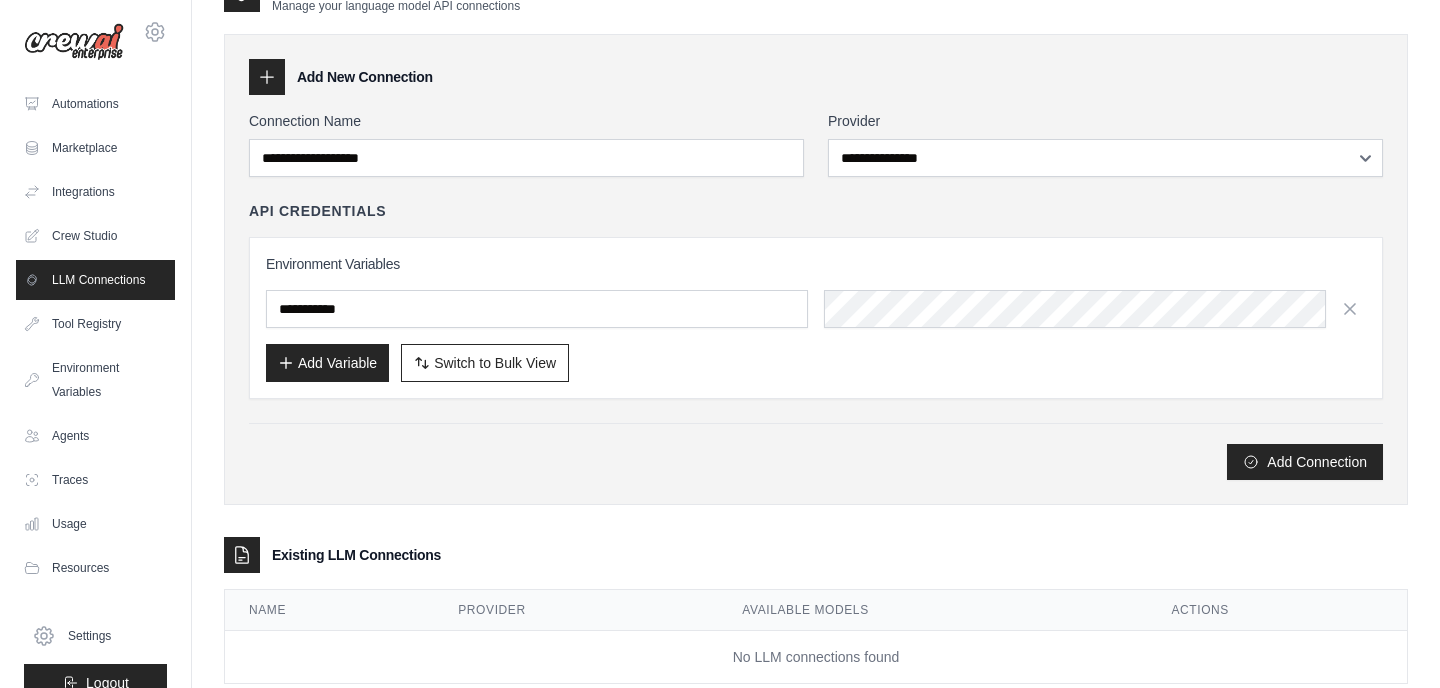 scroll, scrollTop: 0, scrollLeft: 0, axis: both 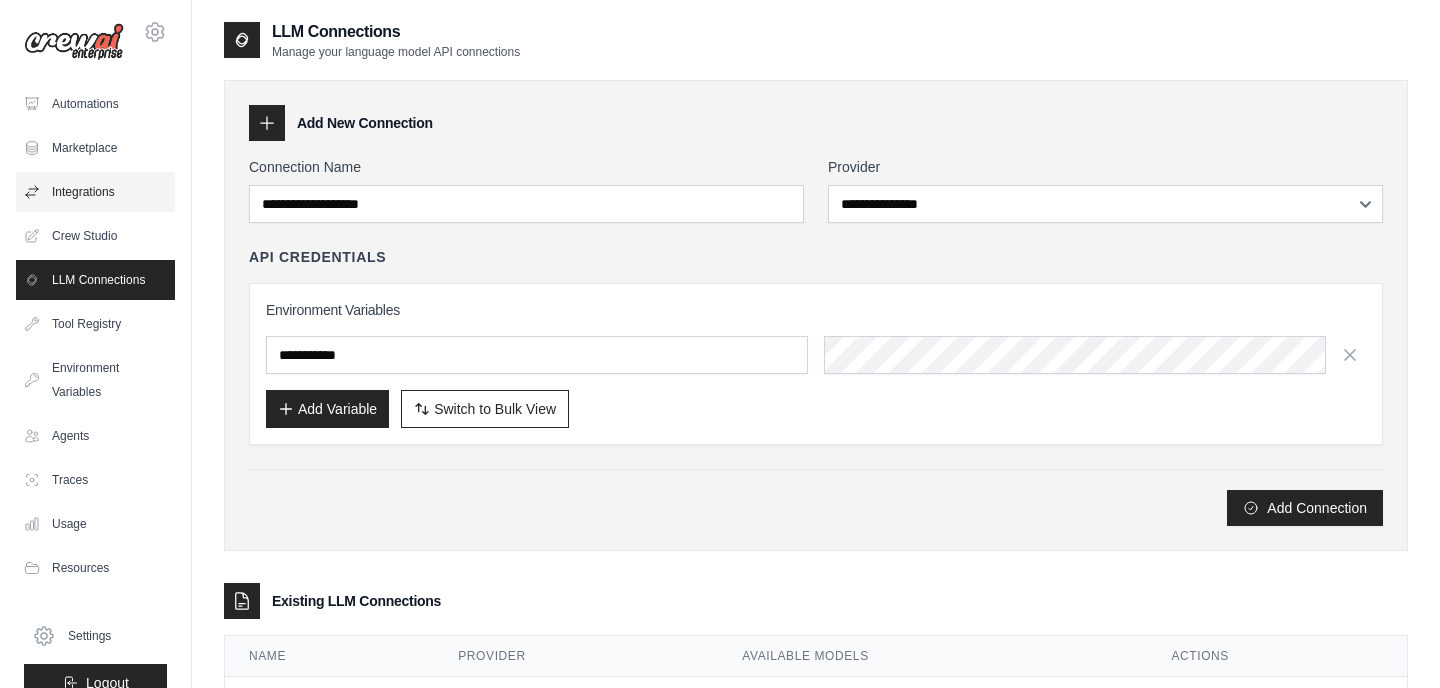 click on "Integrations" at bounding box center [95, 192] 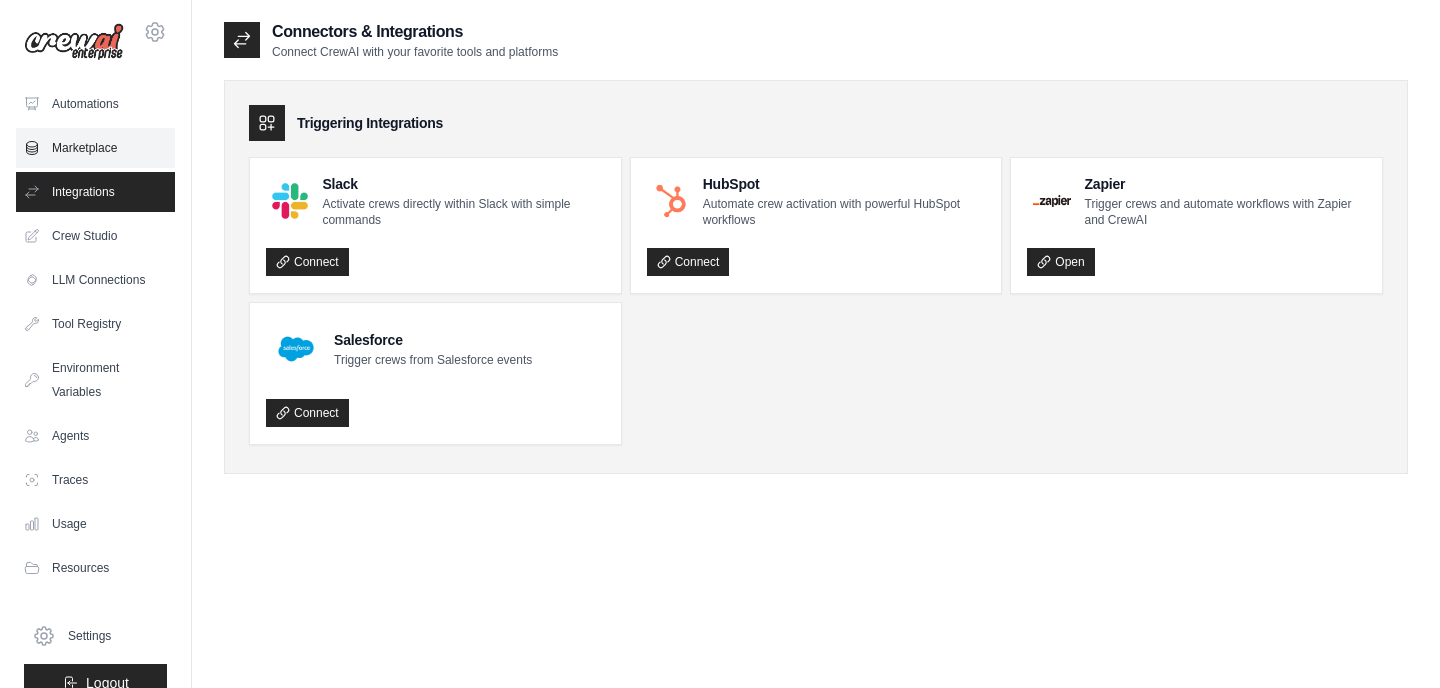 click on "Marketplace" at bounding box center [95, 148] 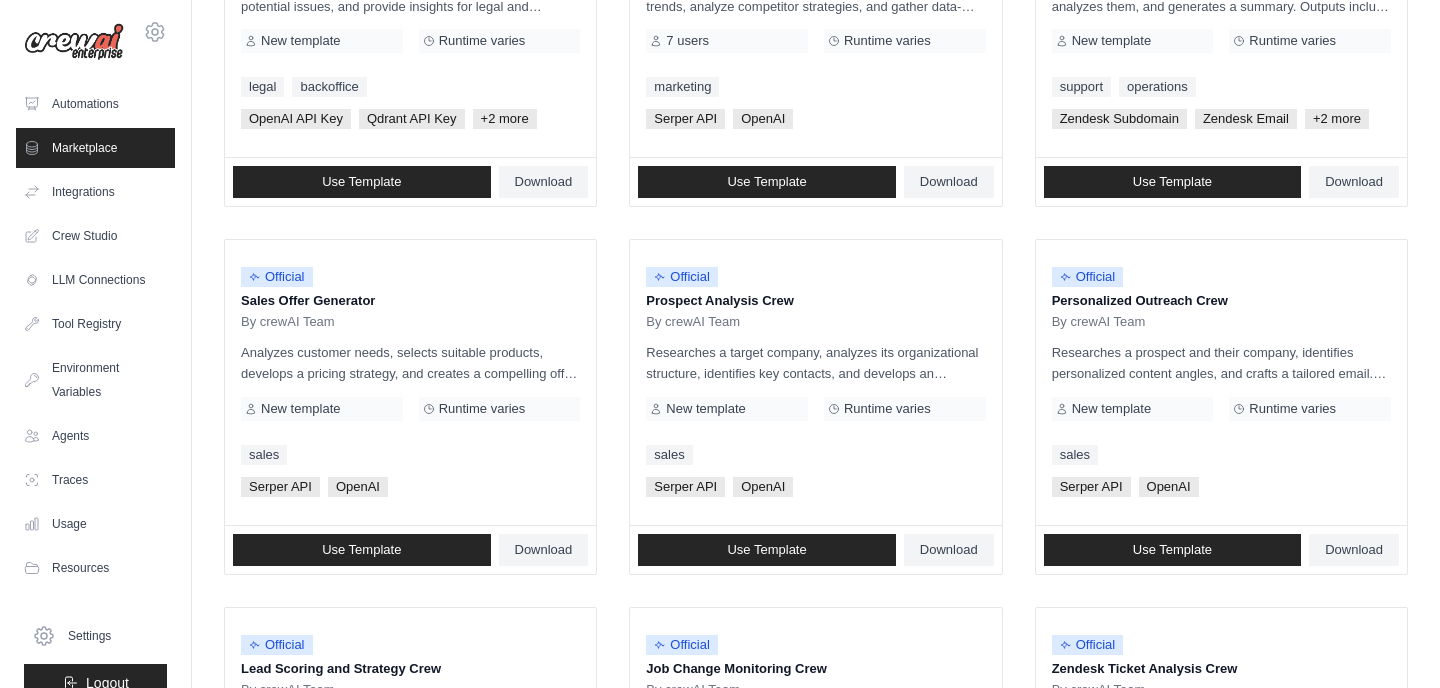scroll, scrollTop: 0, scrollLeft: 0, axis: both 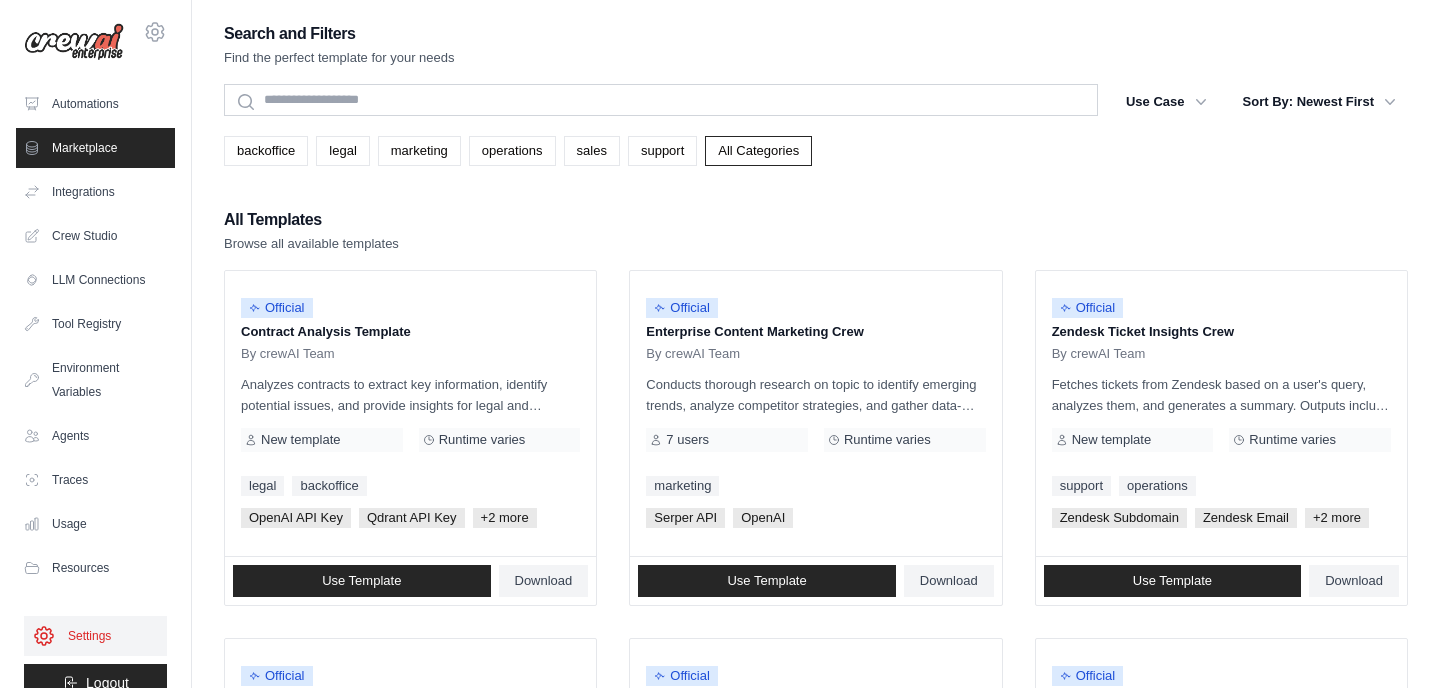 click on "Settings" at bounding box center [95, 636] 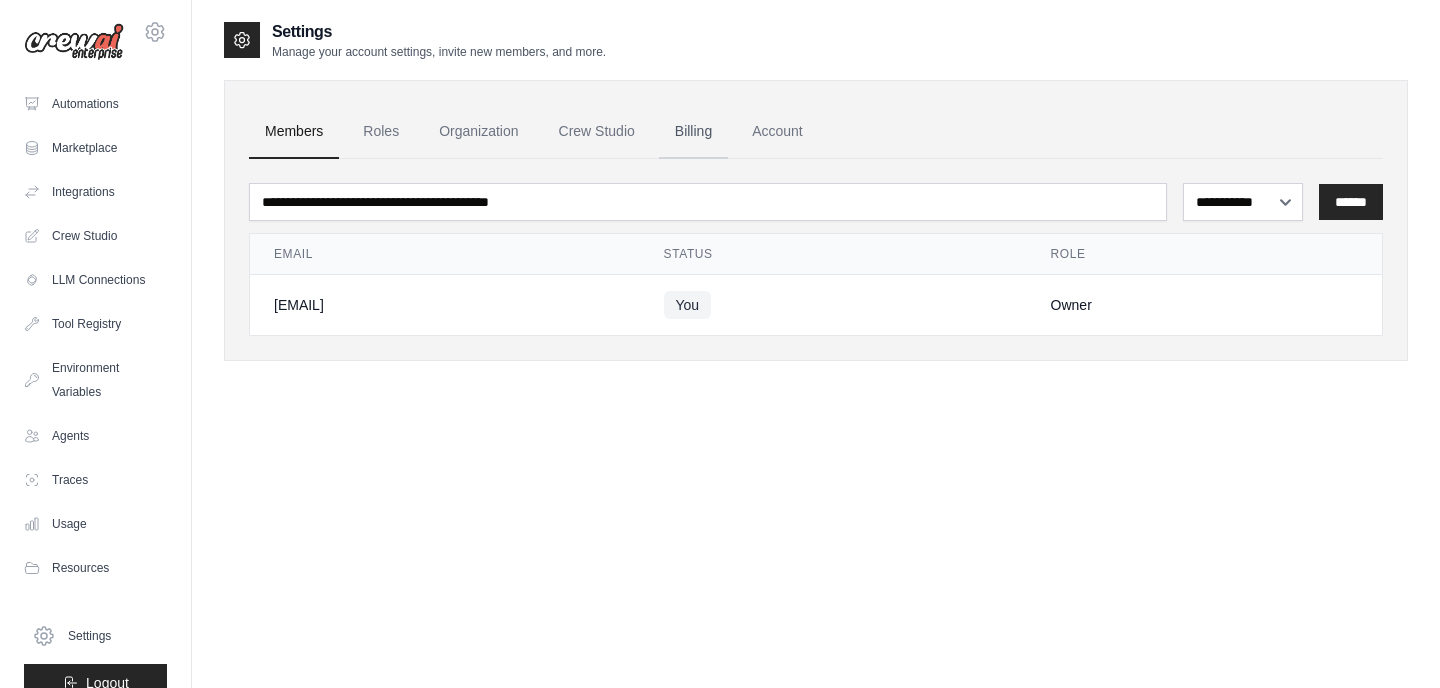 click on "Billing" at bounding box center (693, 132) 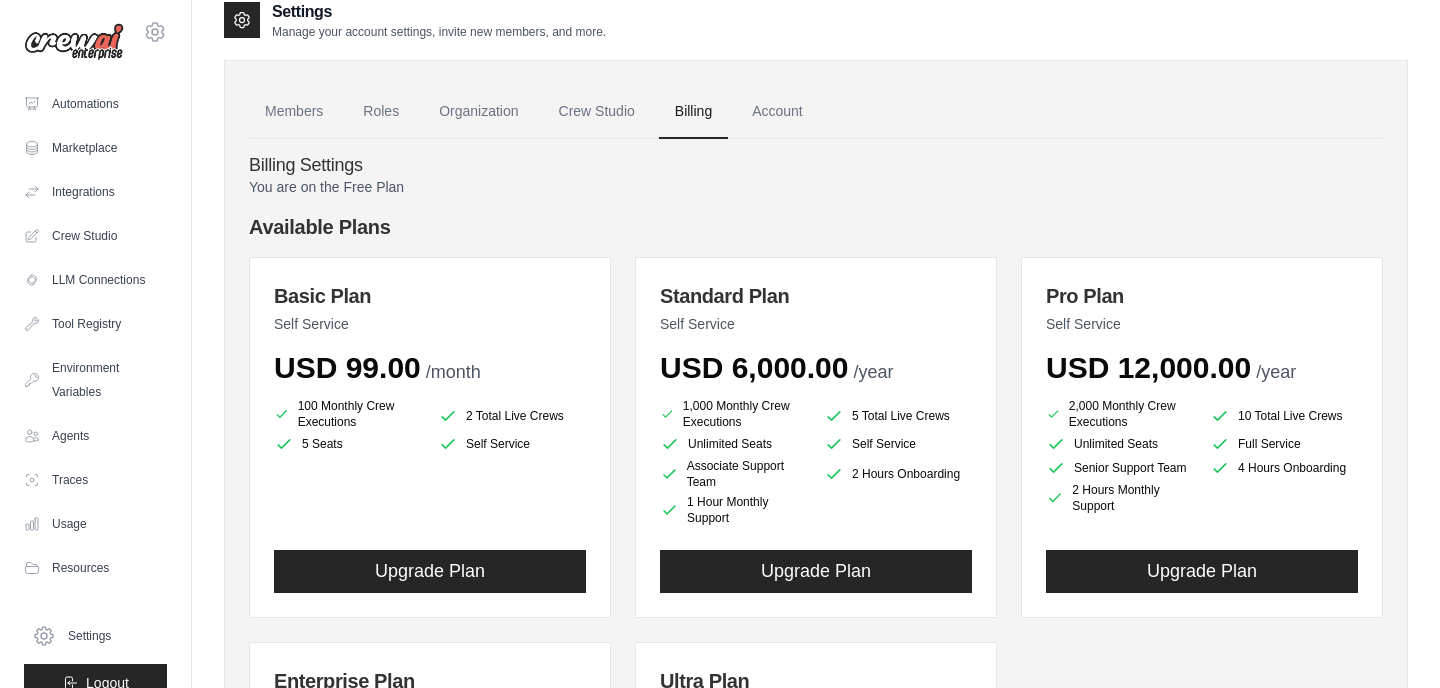 scroll, scrollTop: 0, scrollLeft: 0, axis: both 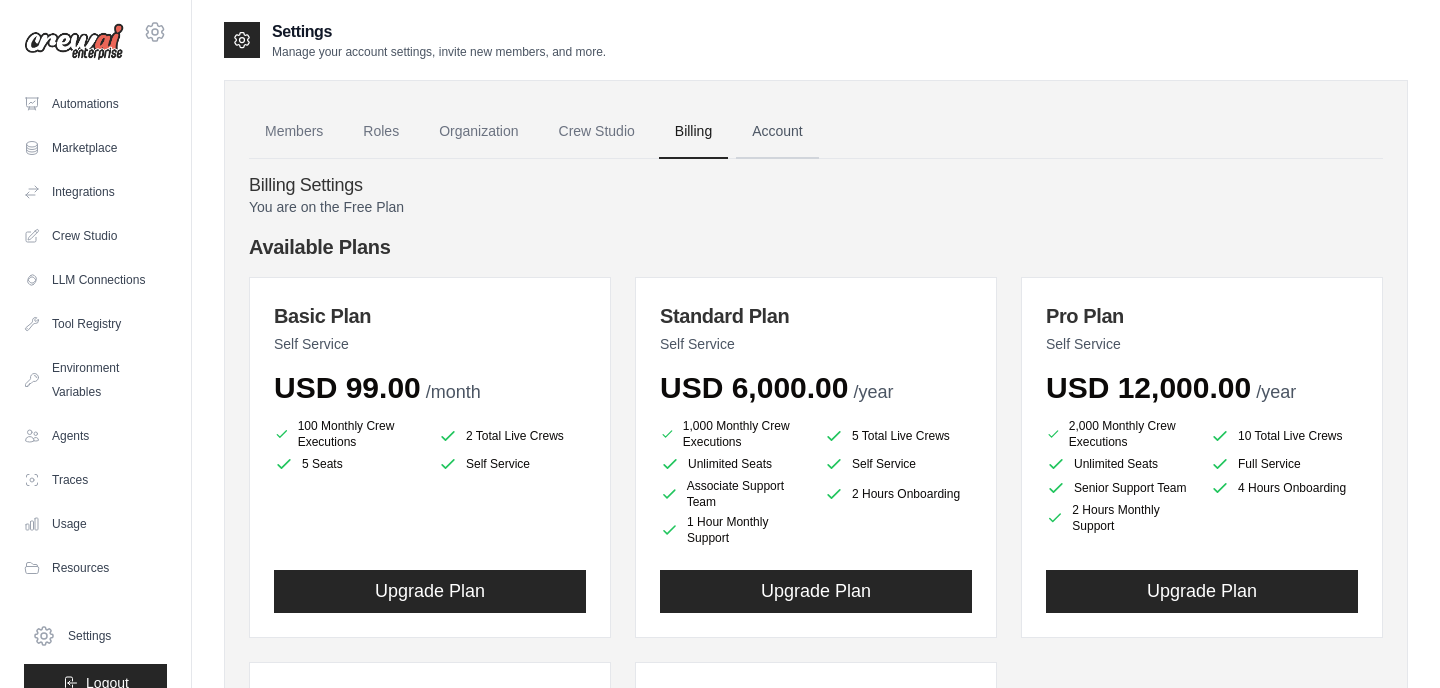 click on "Account" at bounding box center [777, 132] 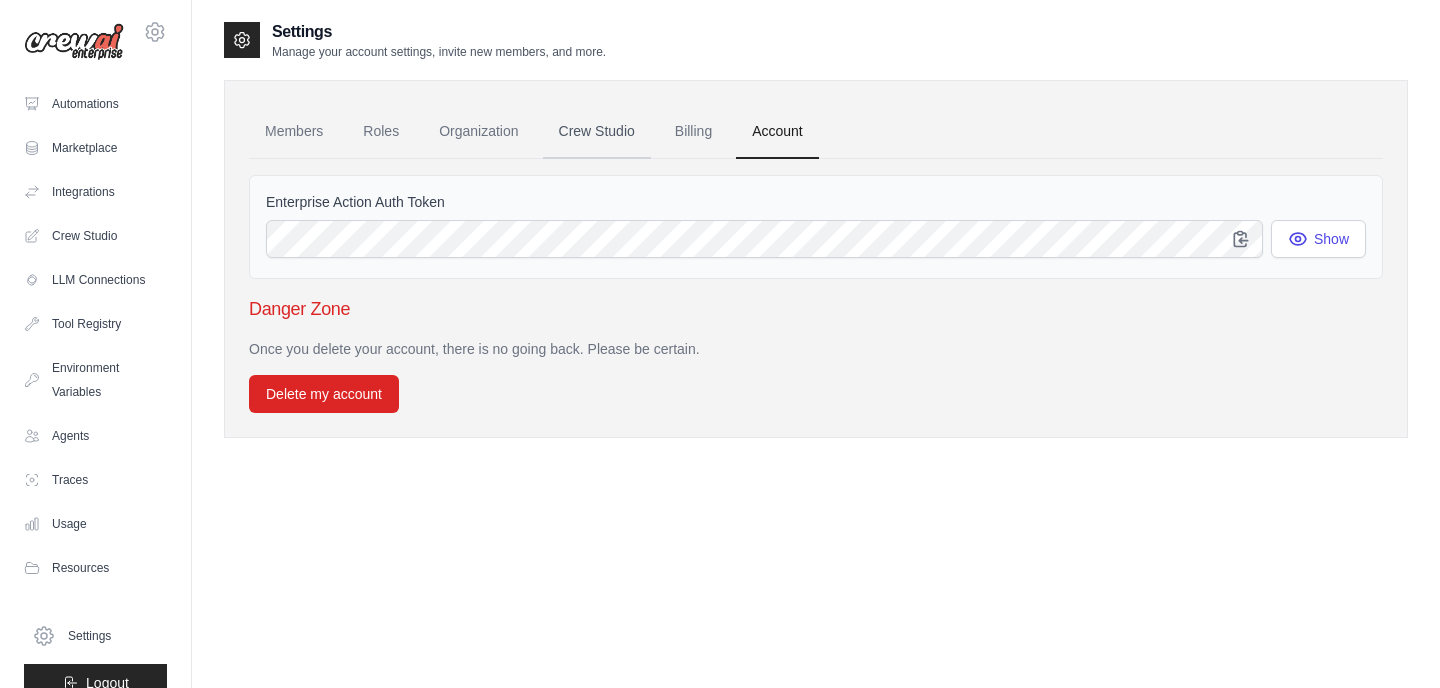click on "Crew Studio" at bounding box center (597, 132) 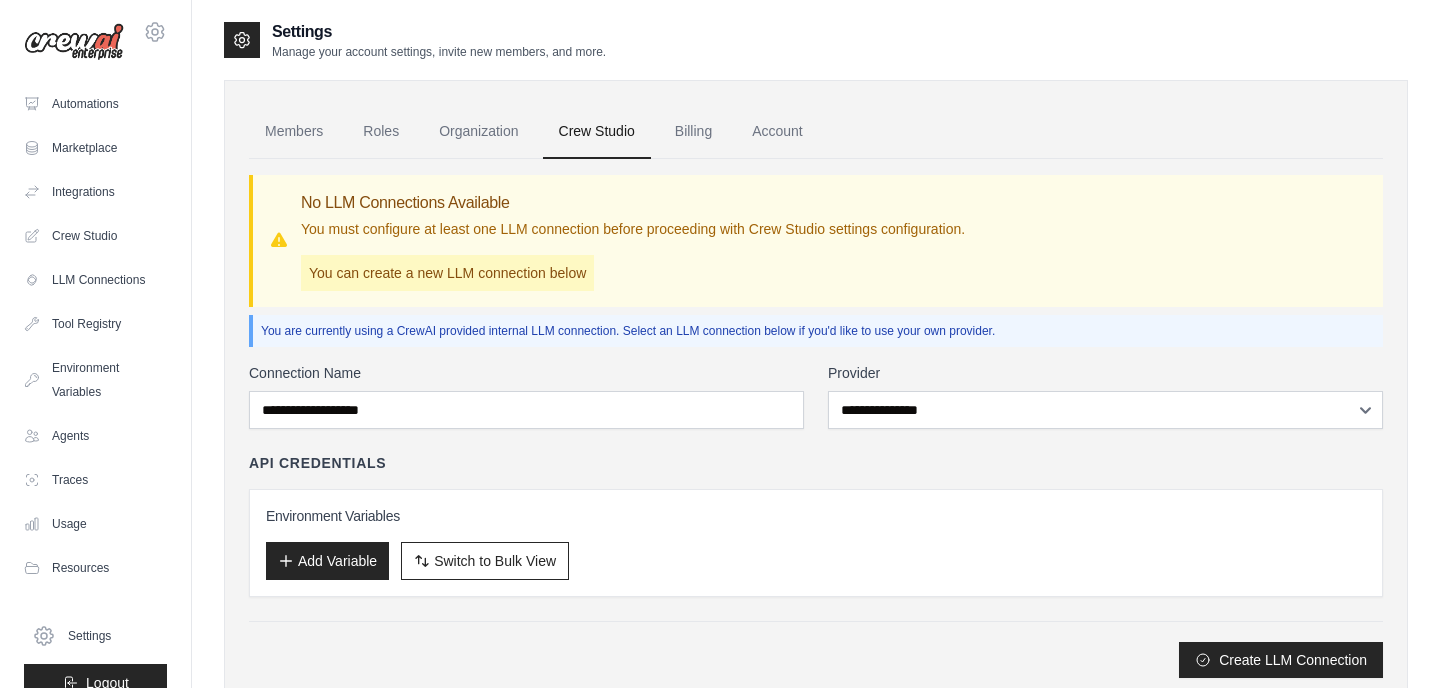 scroll, scrollTop: 0, scrollLeft: 0, axis: both 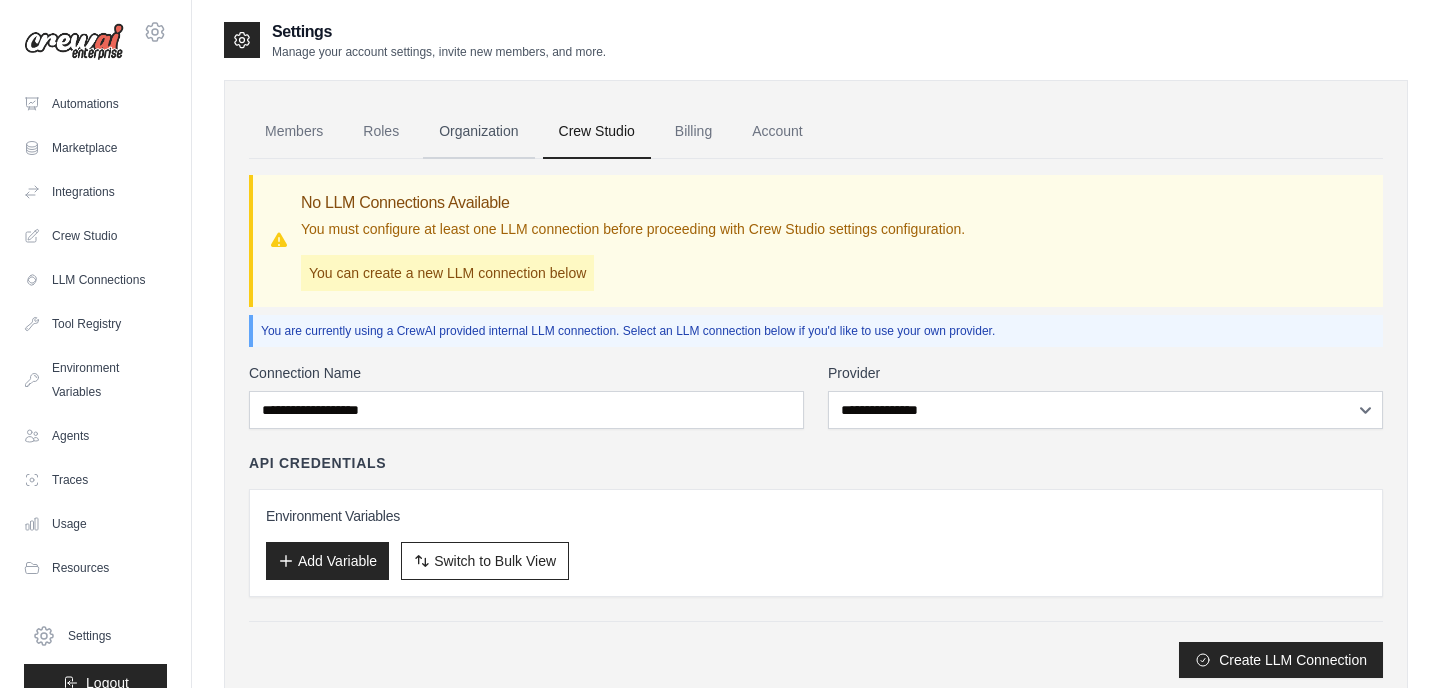 click on "Organization" at bounding box center [478, 132] 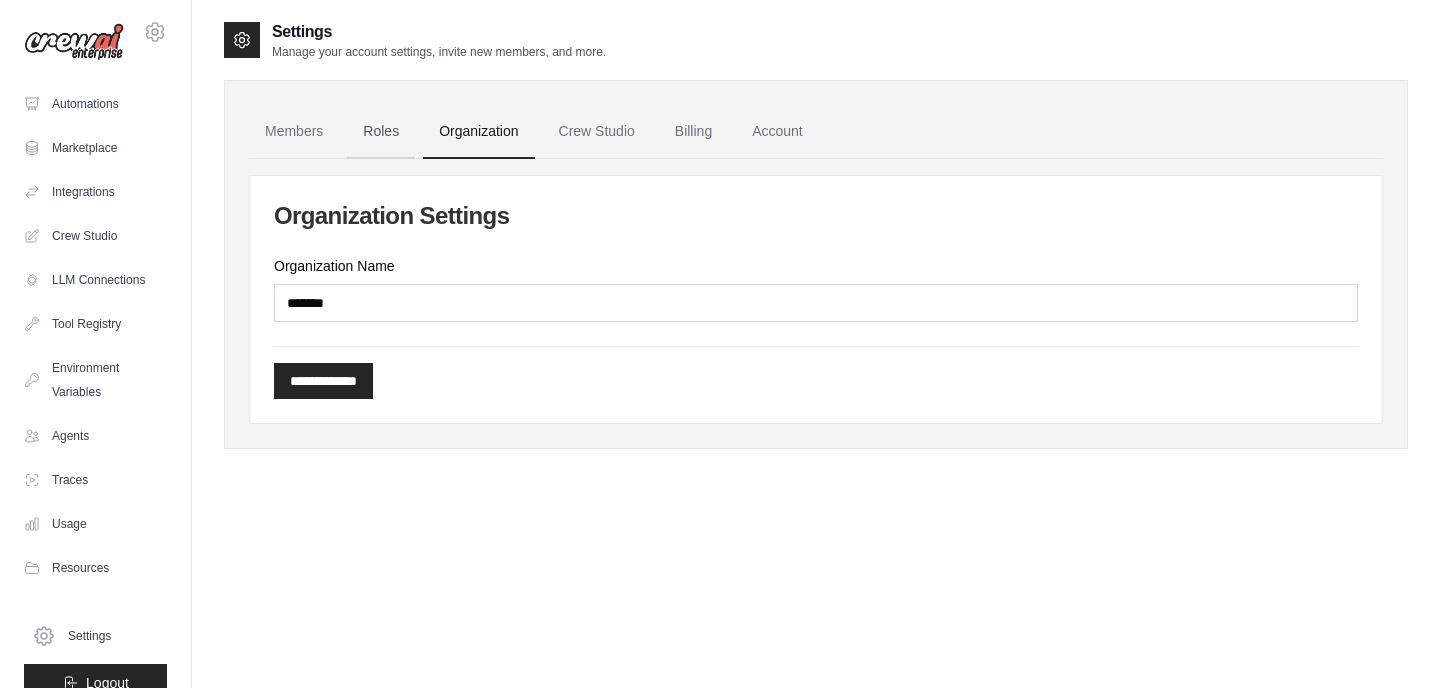 click on "Roles" at bounding box center [381, 132] 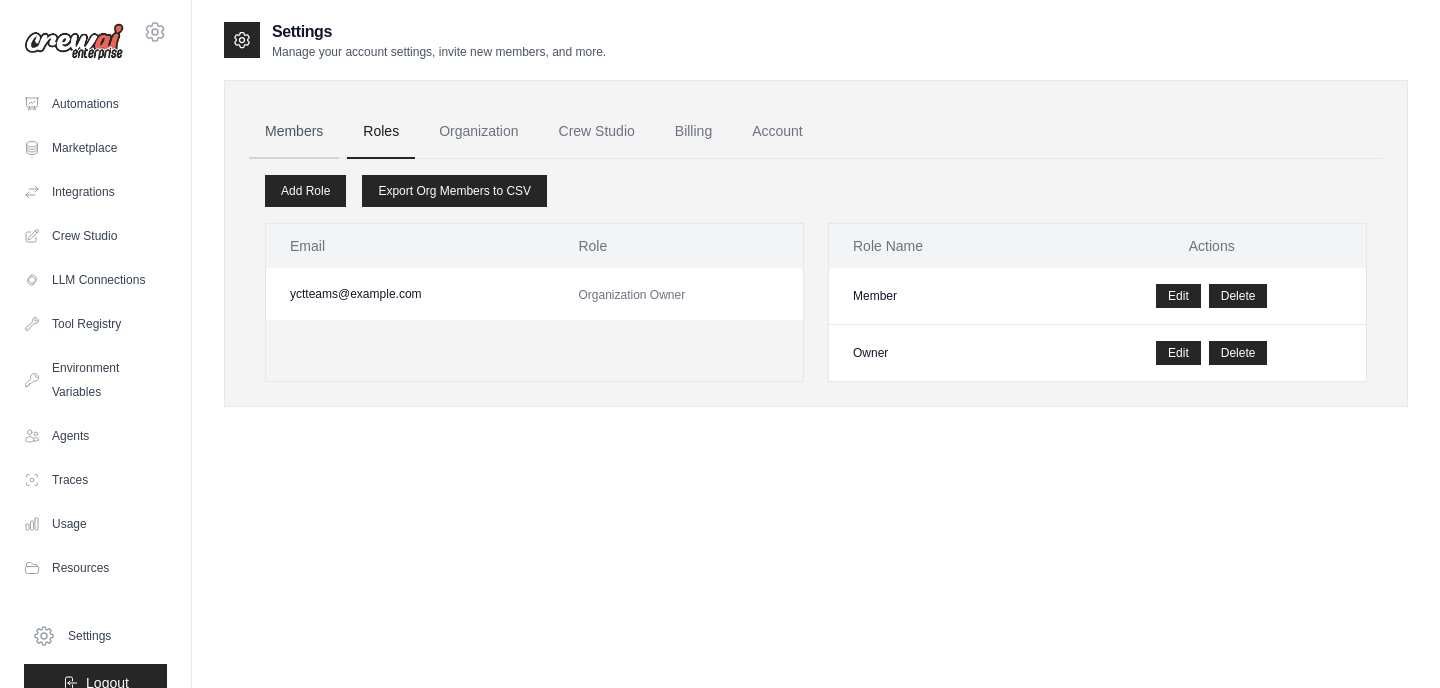click on "Members" at bounding box center (294, 132) 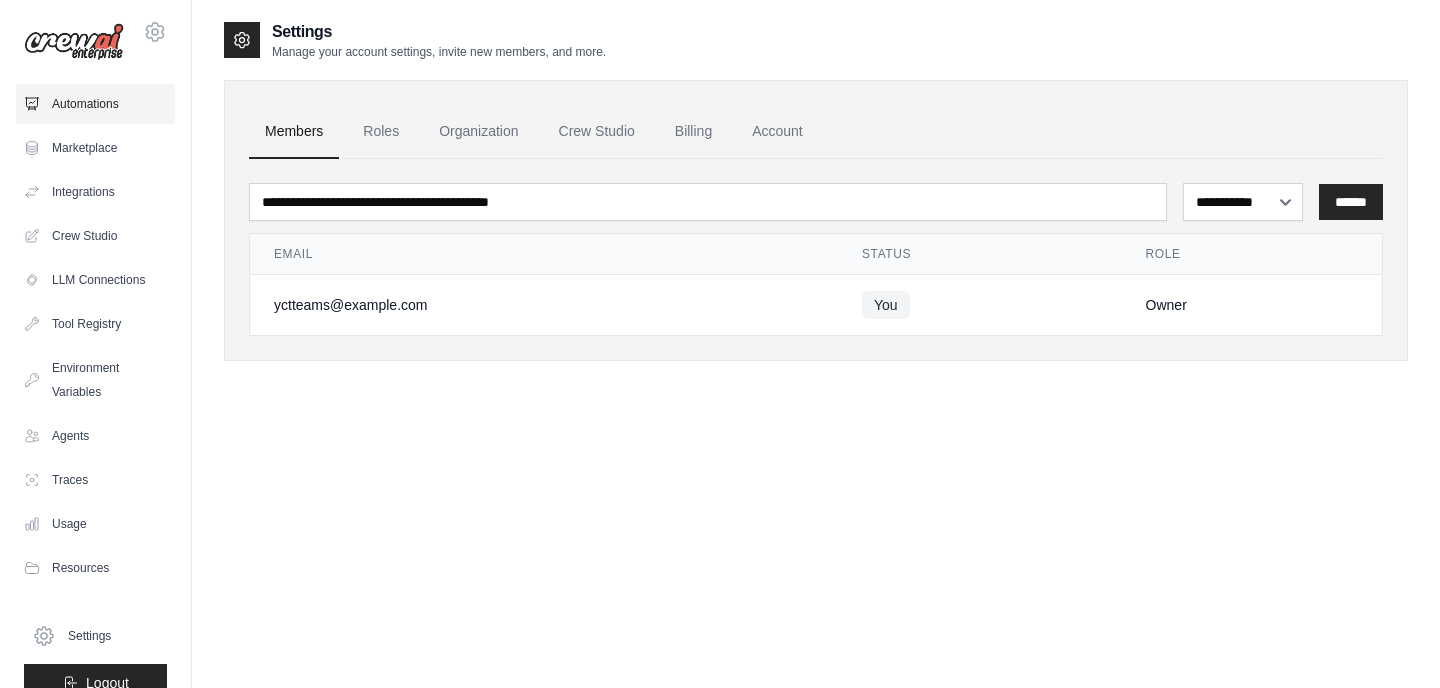 click on "Automations" at bounding box center (95, 104) 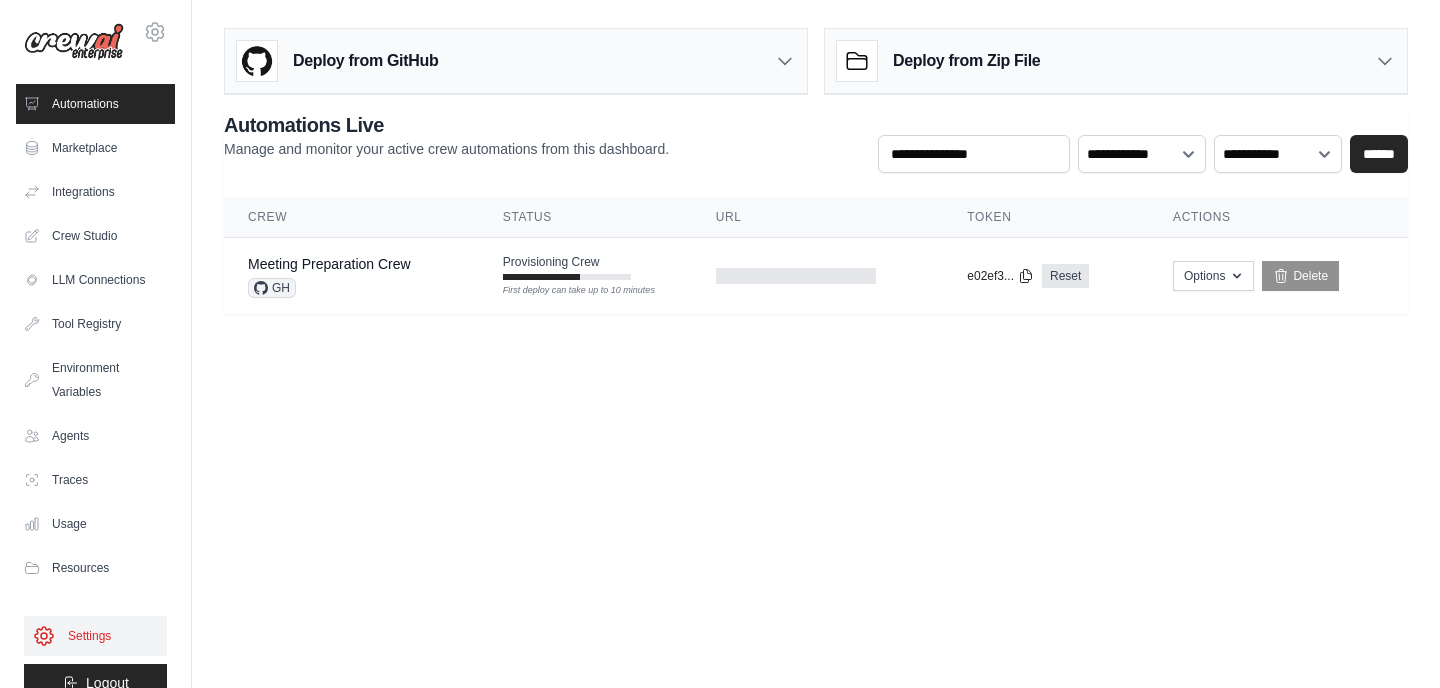 click on "Settings" at bounding box center [95, 636] 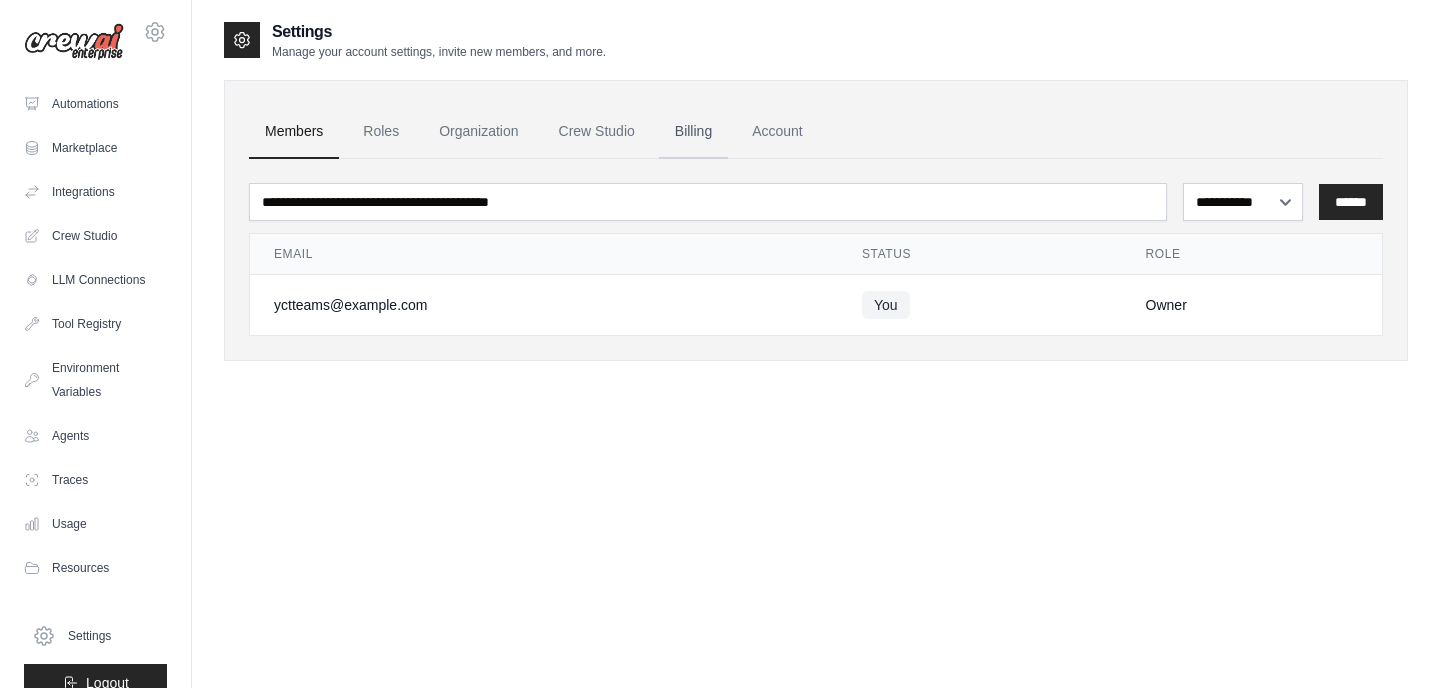 click on "Billing" at bounding box center (693, 132) 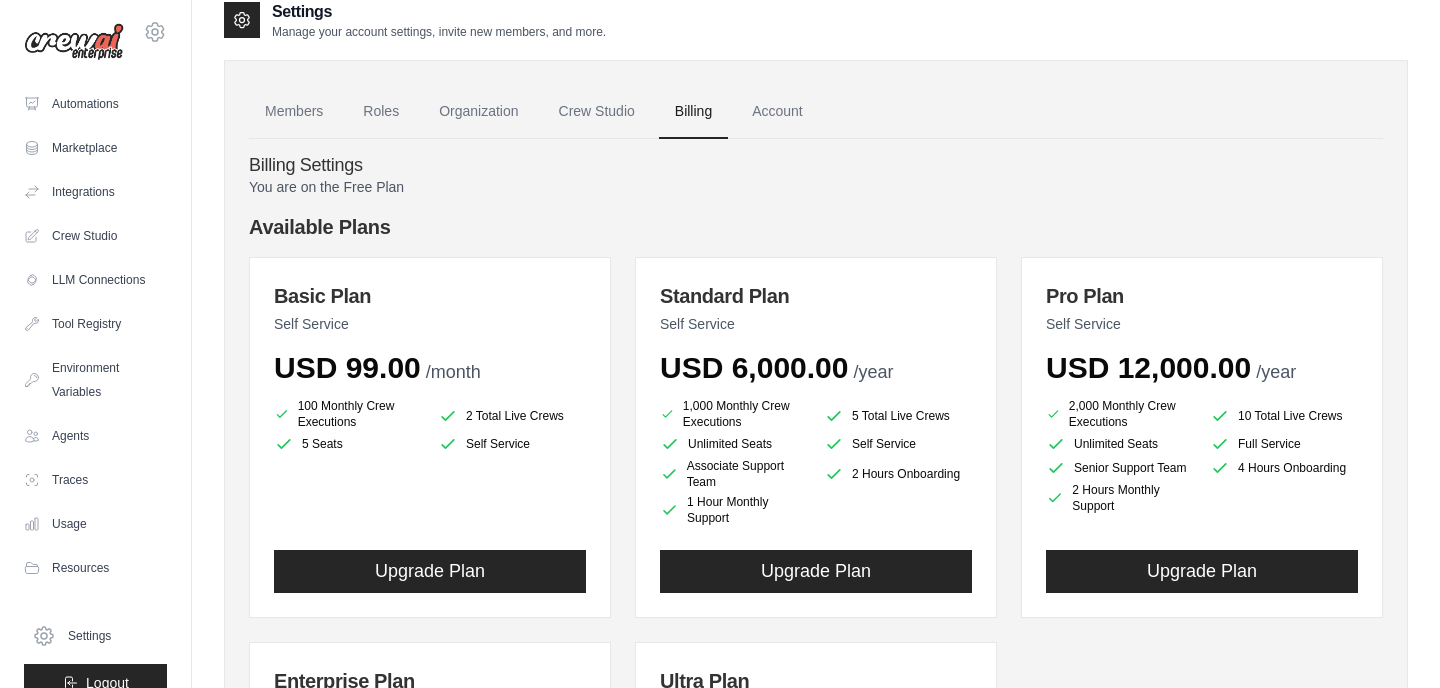 scroll, scrollTop: 0, scrollLeft: 0, axis: both 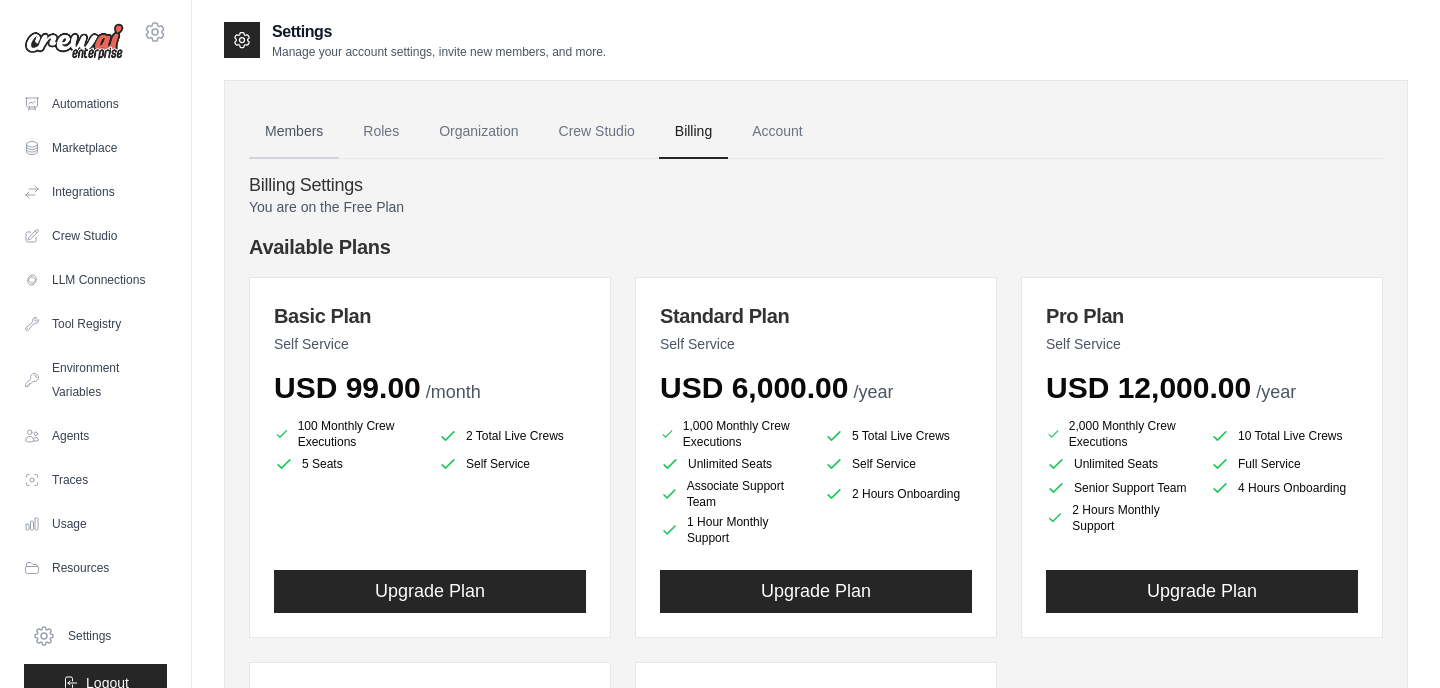 click on "Members" at bounding box center (294, 132) 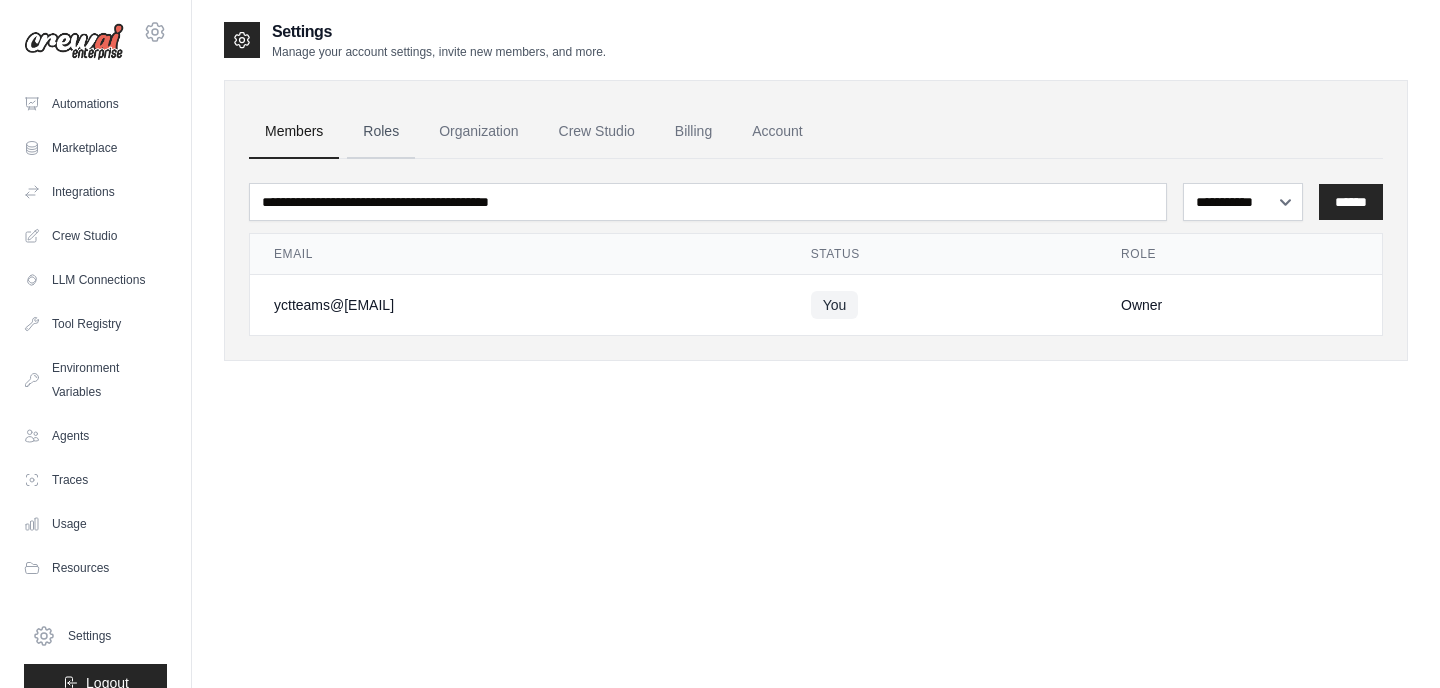 click on "Roles" at bounding box center [381, 132] 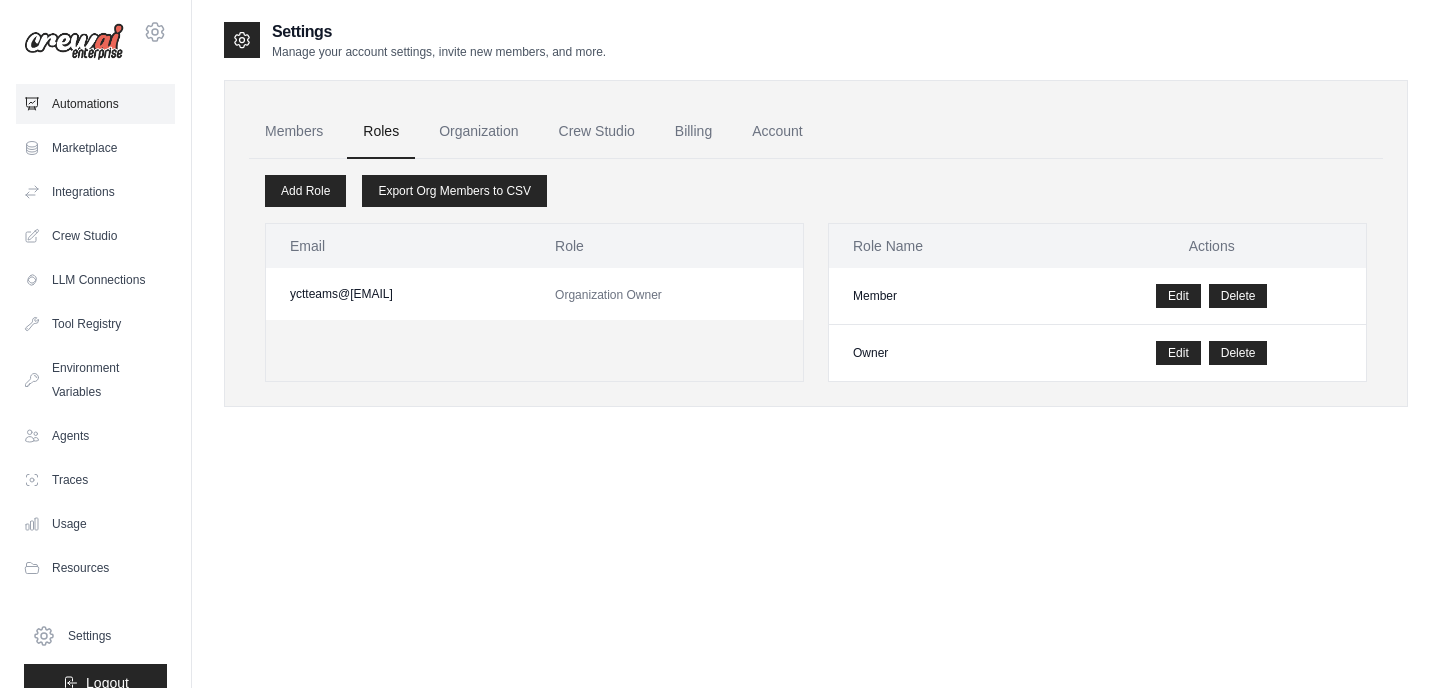 click on "Automations" at bounding box center [95, 104] 